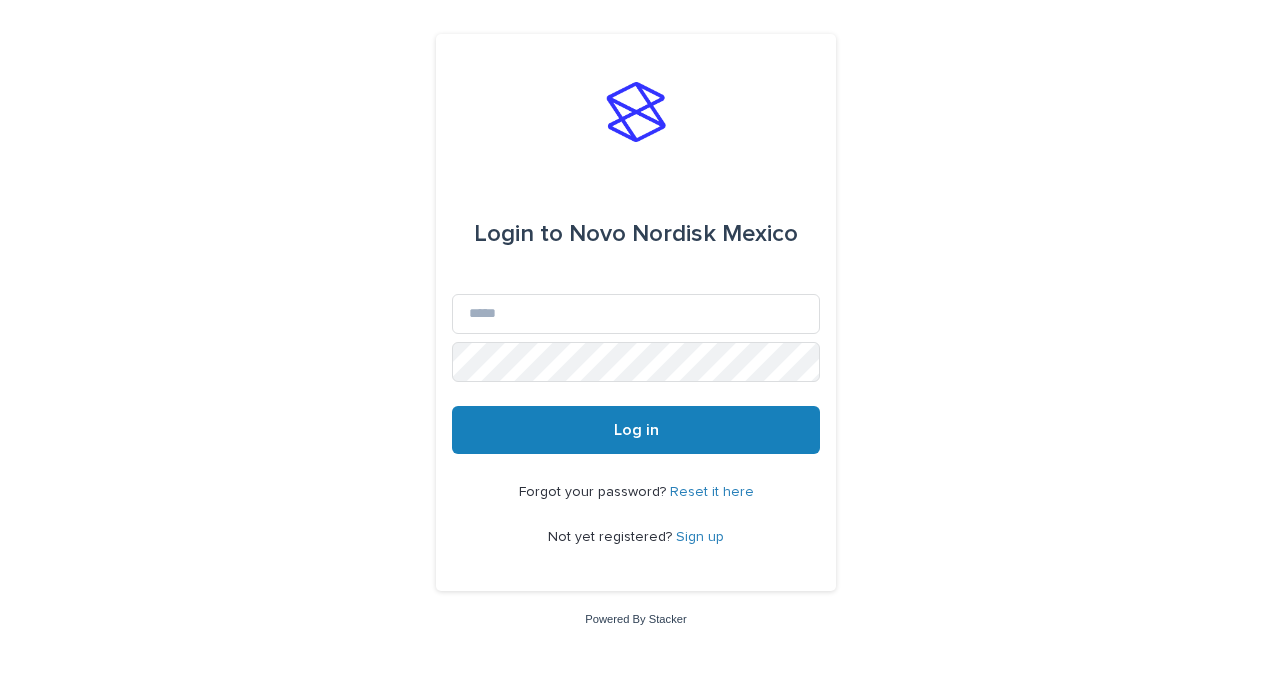 scroll, scrollTop: 0, scrollLeft: 0, axis: both 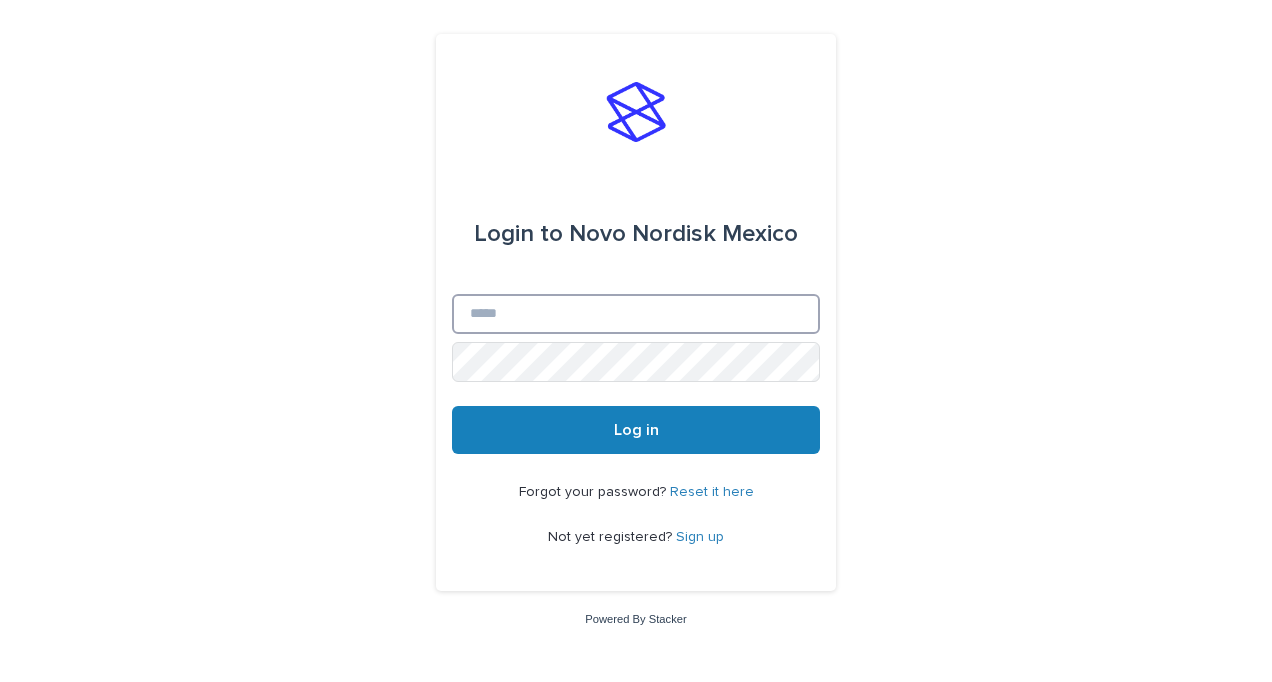 click on "Email" at bounding box center (636, 314) 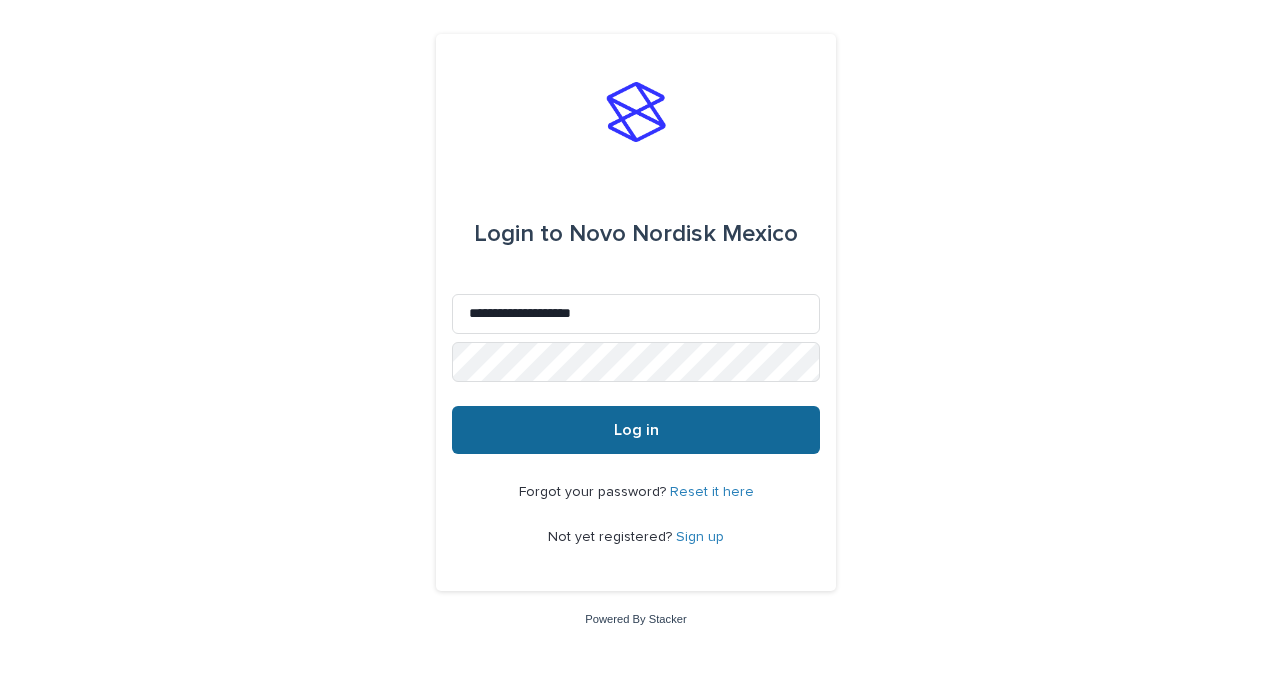 click on "Log in" at bounding box center (636, 430) 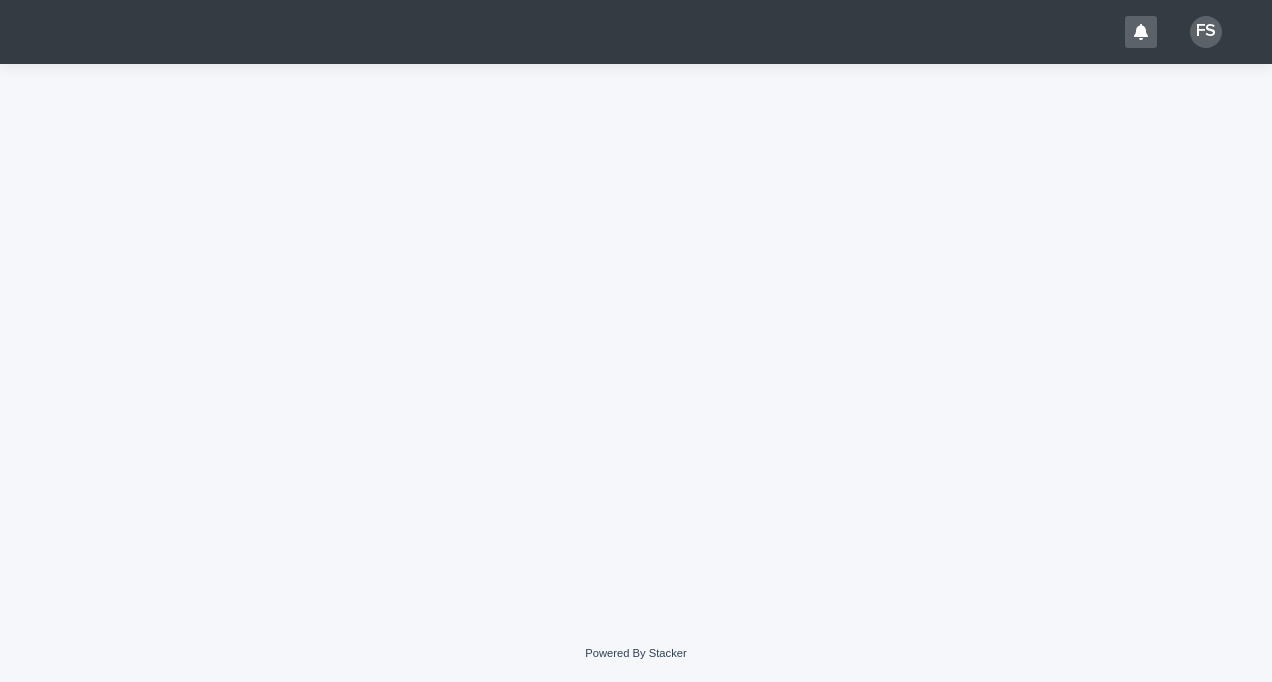 scroll, scrollTop: 0, scrollLeft: 0, axis: both 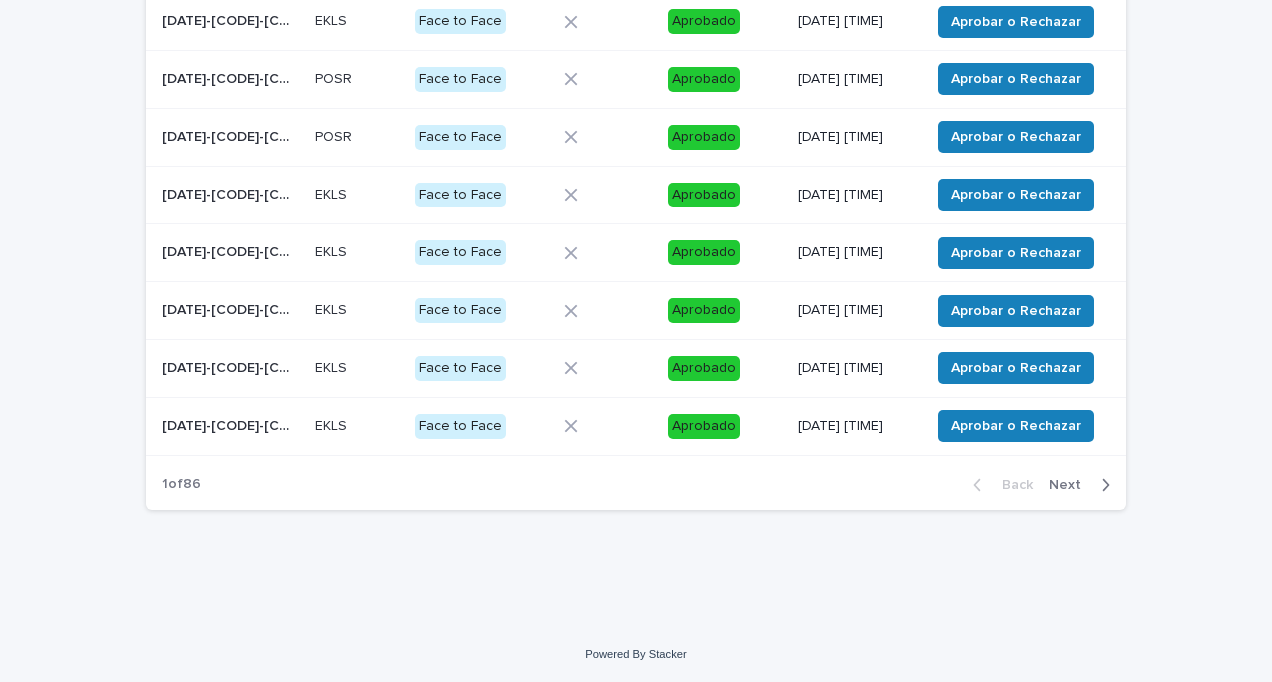 click on "Next" at bounding box center (1071, 485) 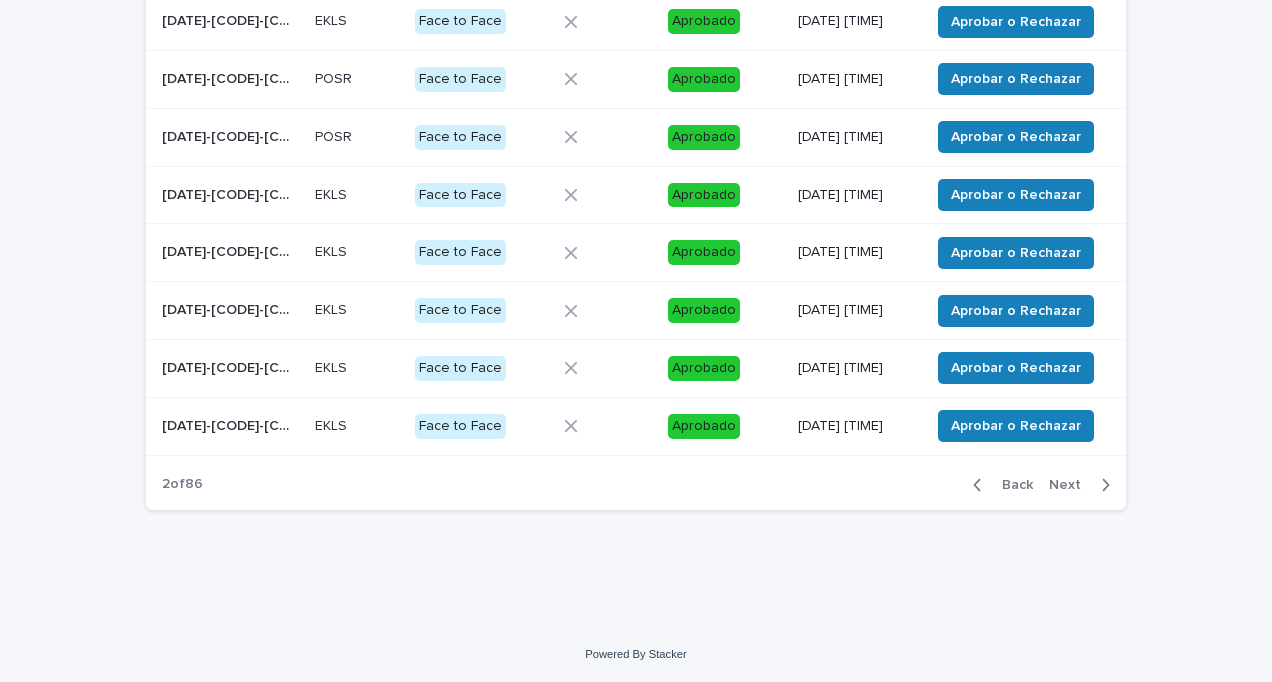 click on "Next" at bounding box center [1071, 485] 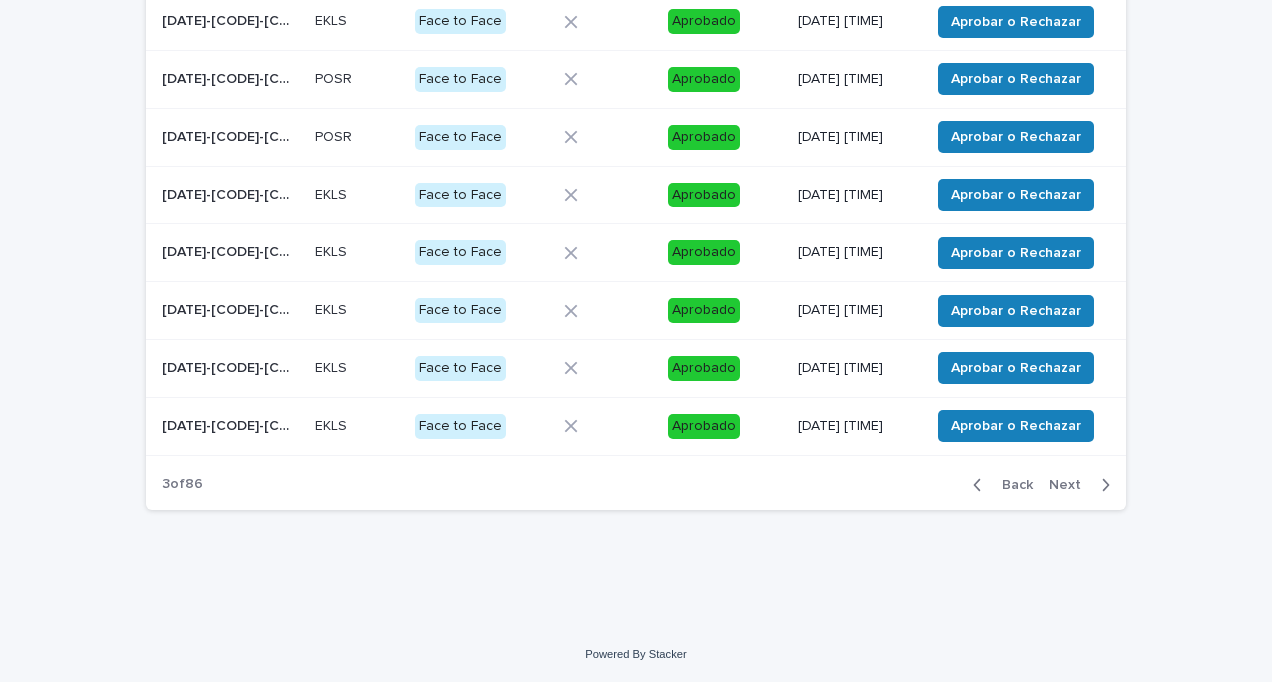 click on "Next" at bounding box center (1071, 485) 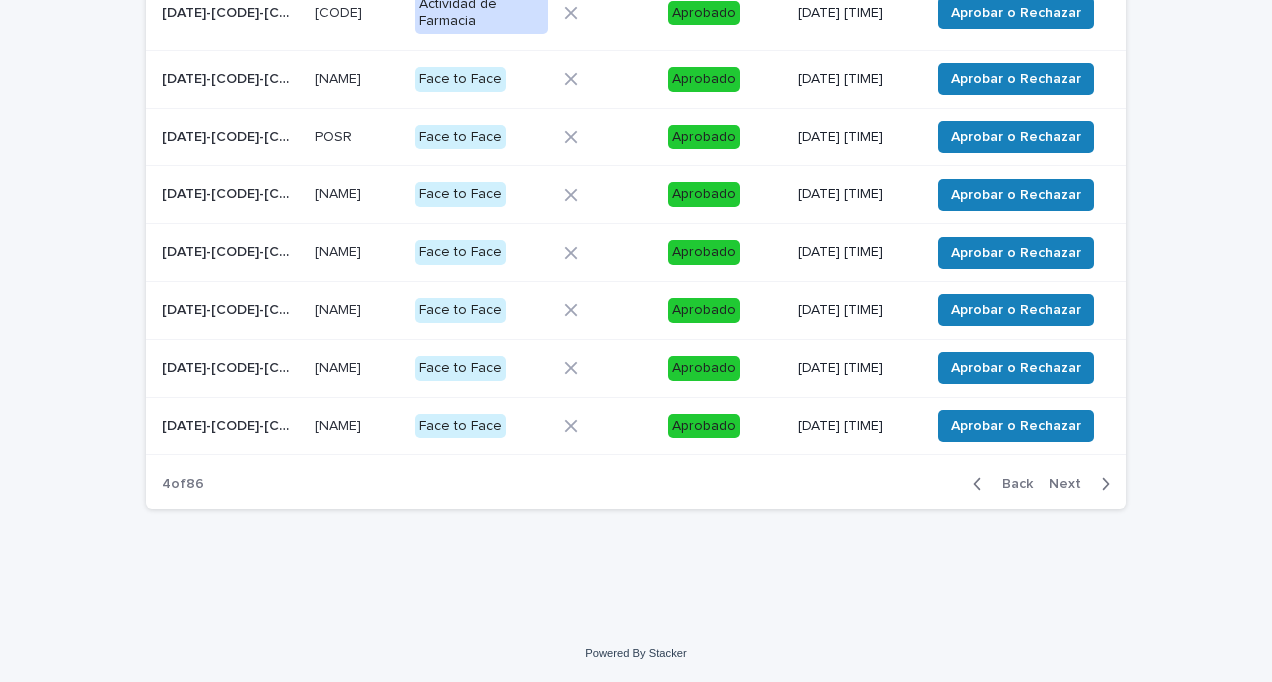 scroll, scrollTop: 444, scrollLeft: 0, axis: vertical 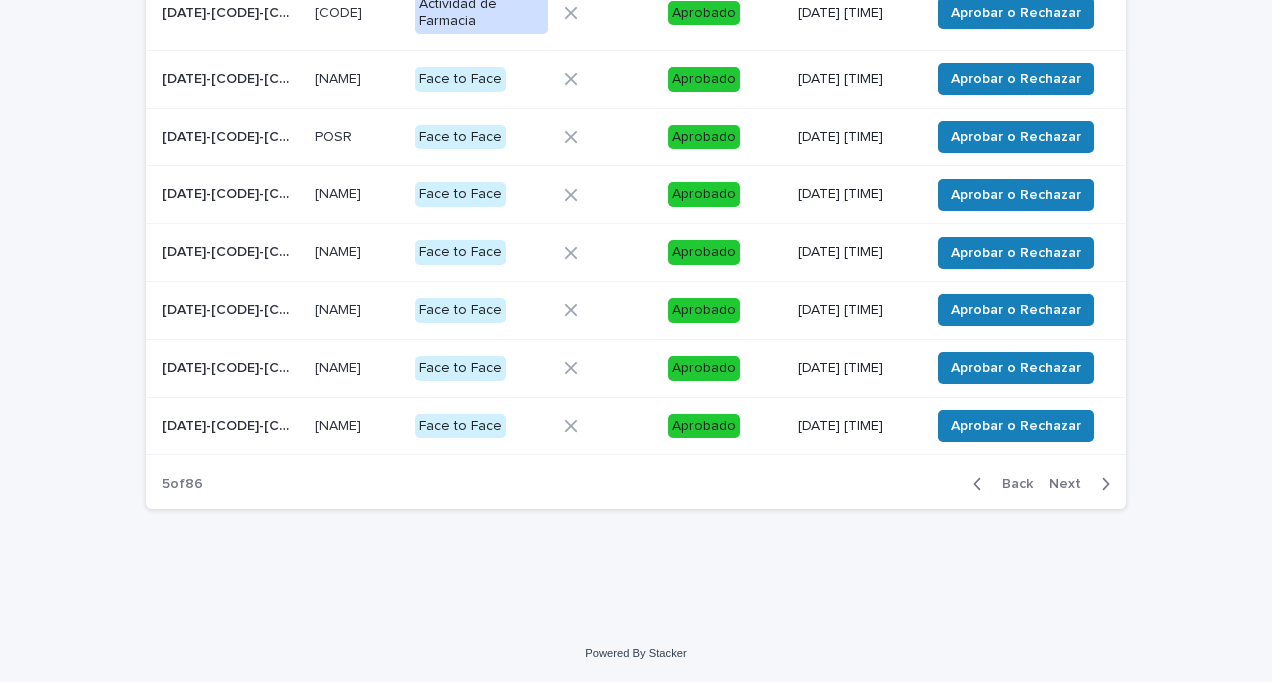 click on "Next" at bounding box center (1071, 484) 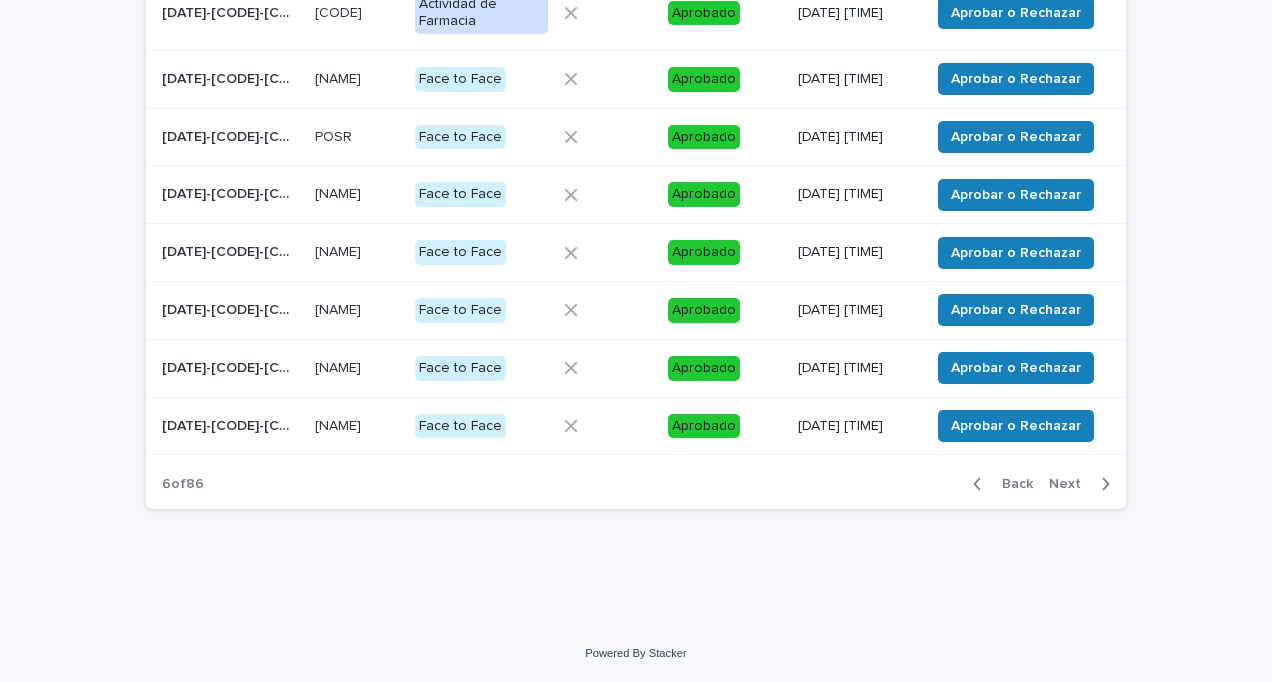click on "Next" at bounding box center (1071, 484) 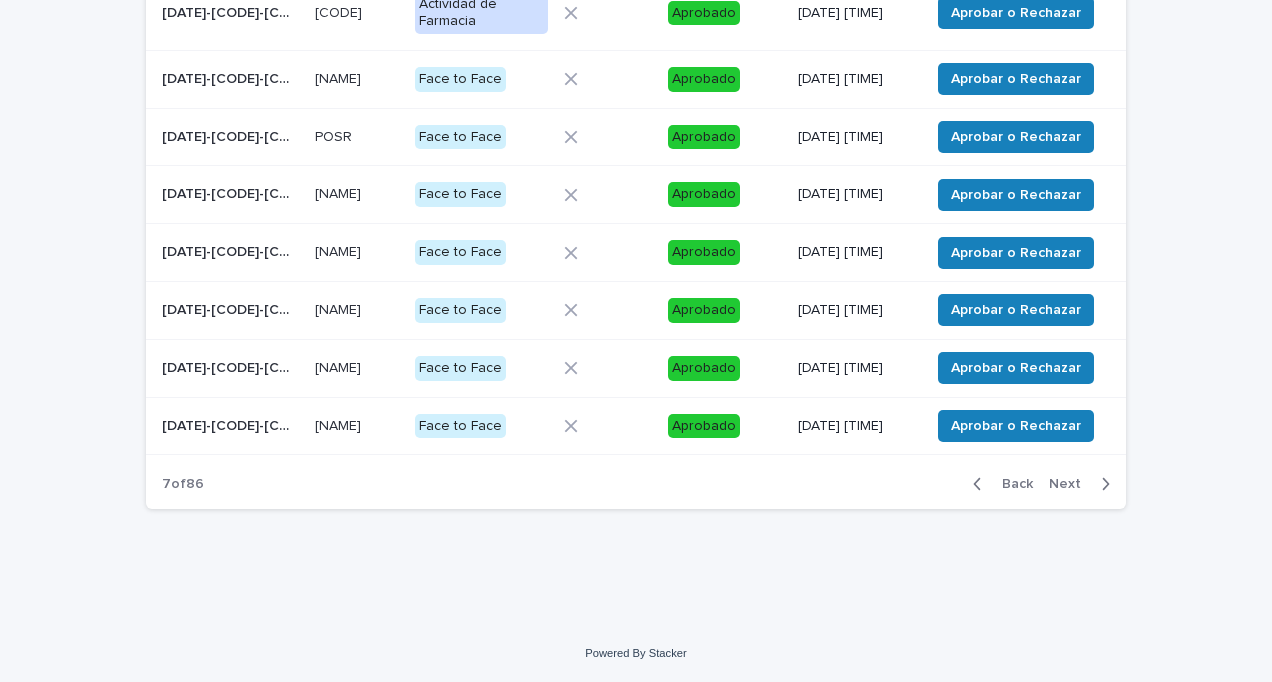 click on "Next" at bounding box center (1071, 484) 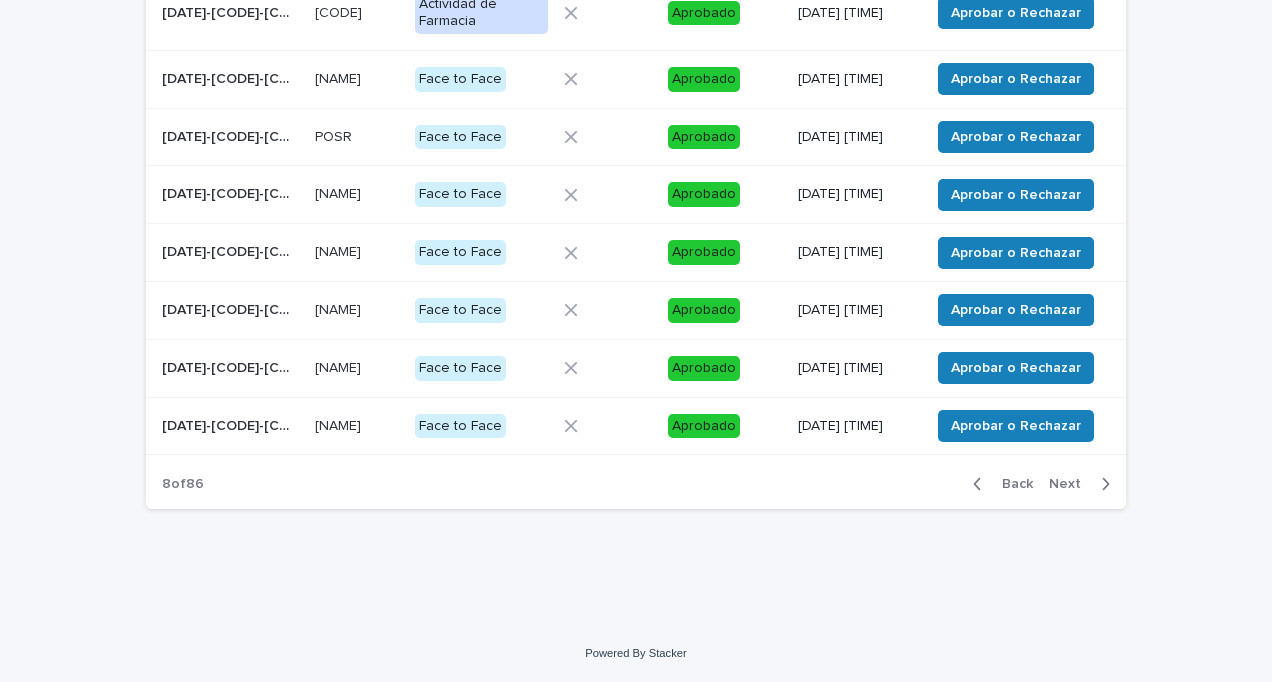 click on "Next" at bounding box center (1071, 484) 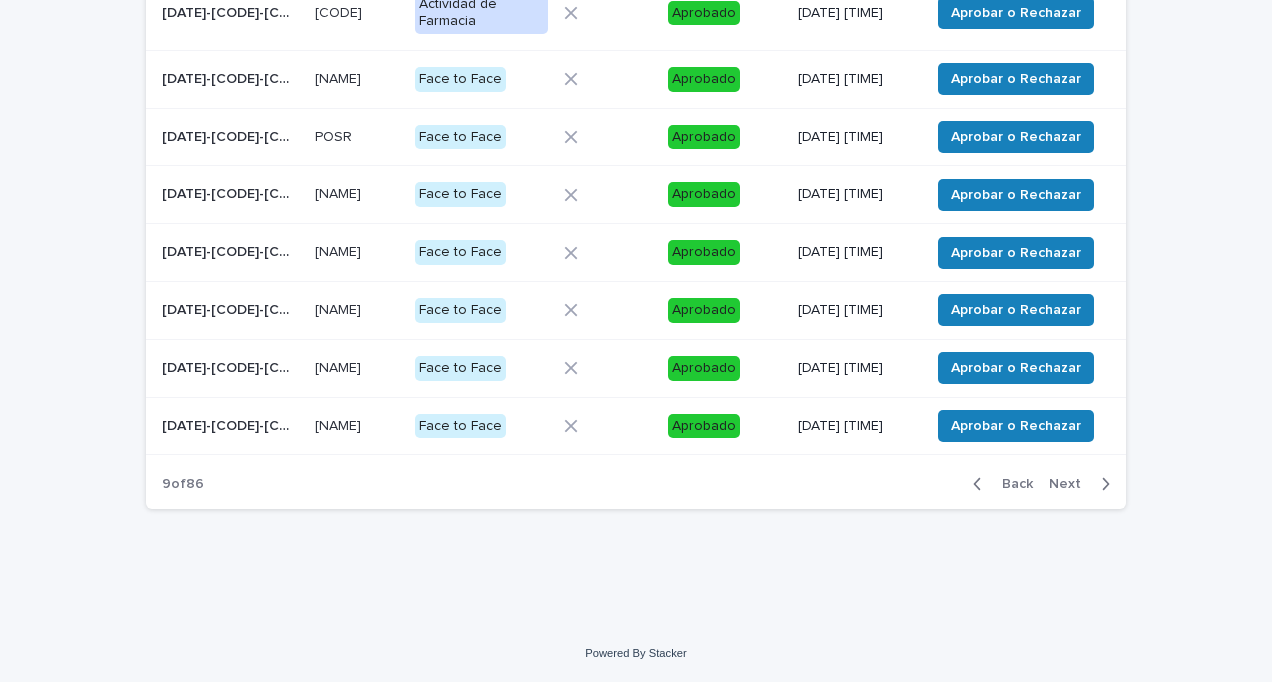 click on "Next" at bounding box center (1071, 484) 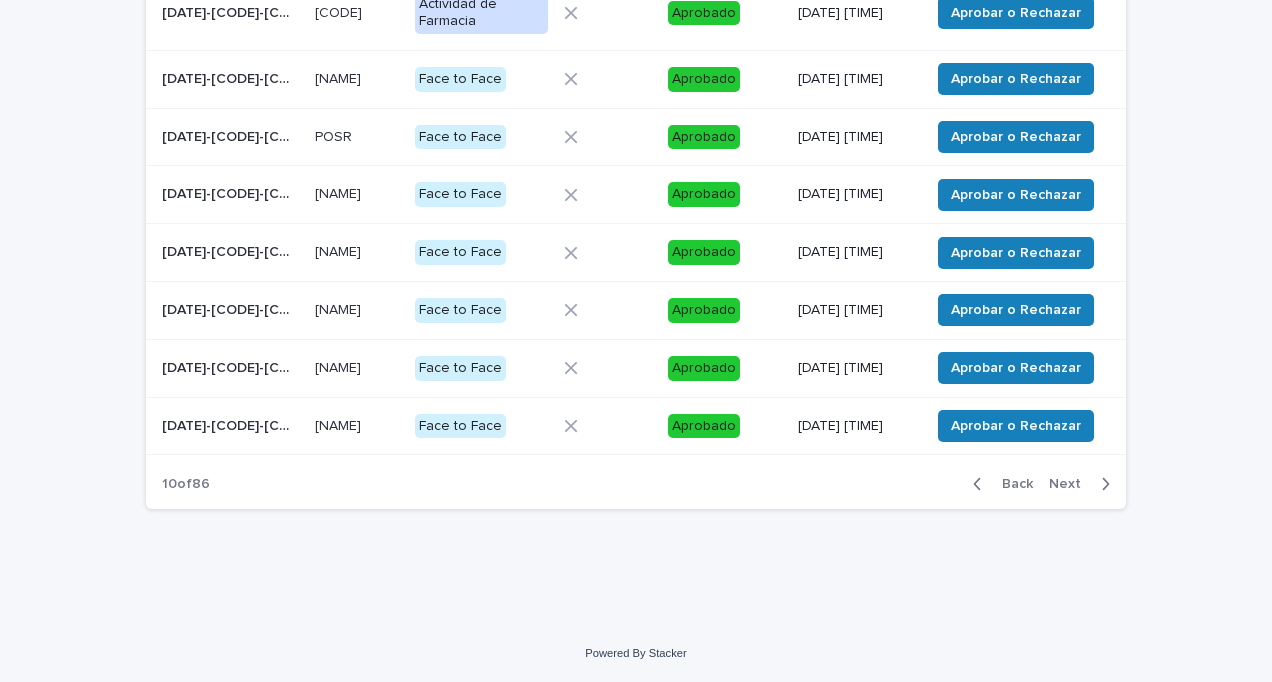 click on "Next" at bounding box center [1071, 484] 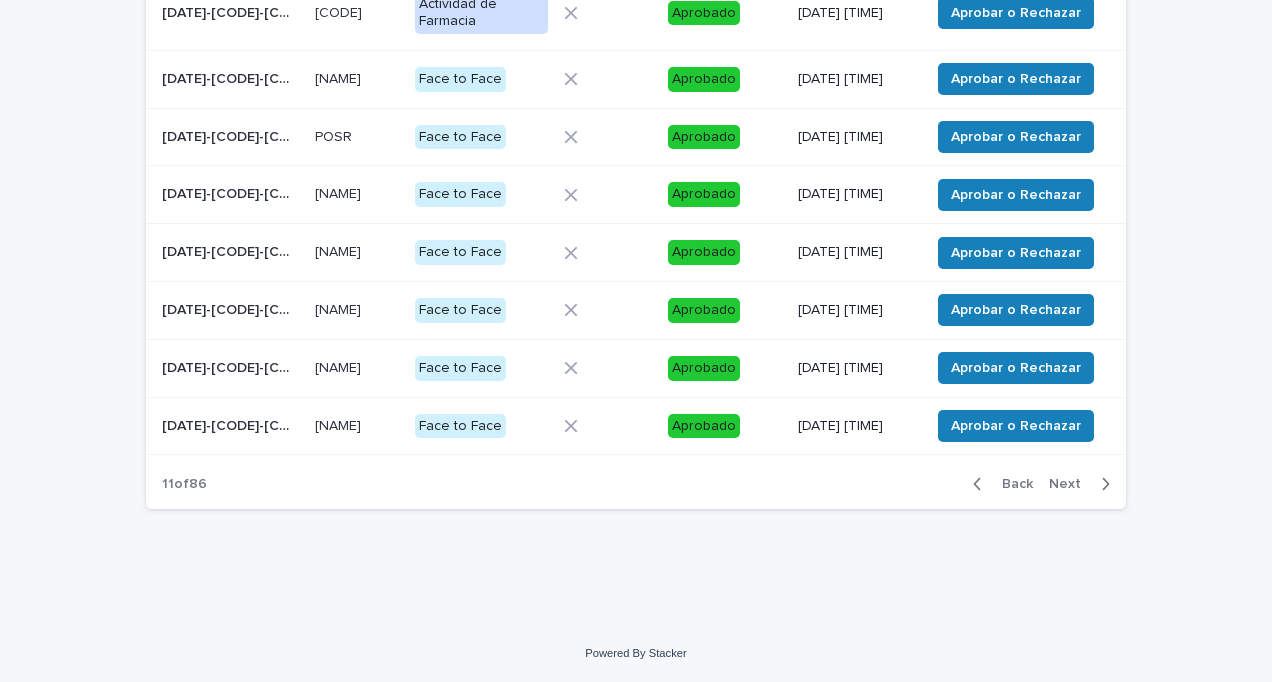 click on "Next" at bounding box center (1071, 484) 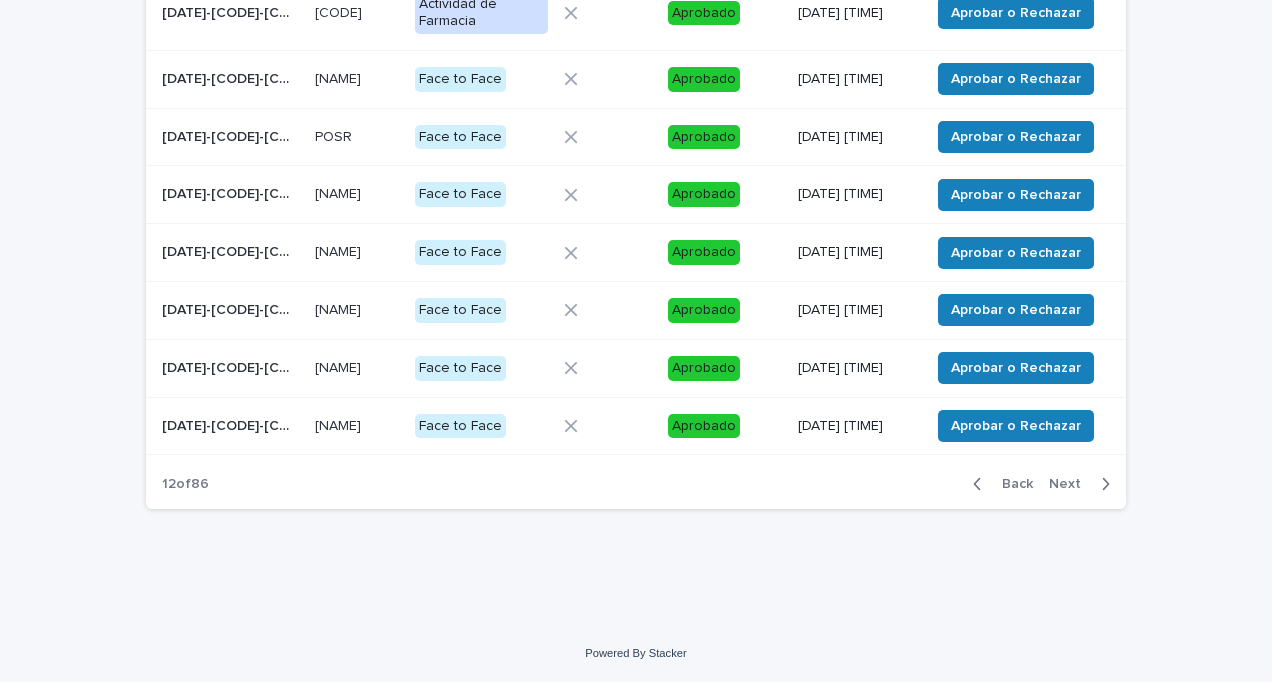 click on "Next" at bounding box center (1071, 484) 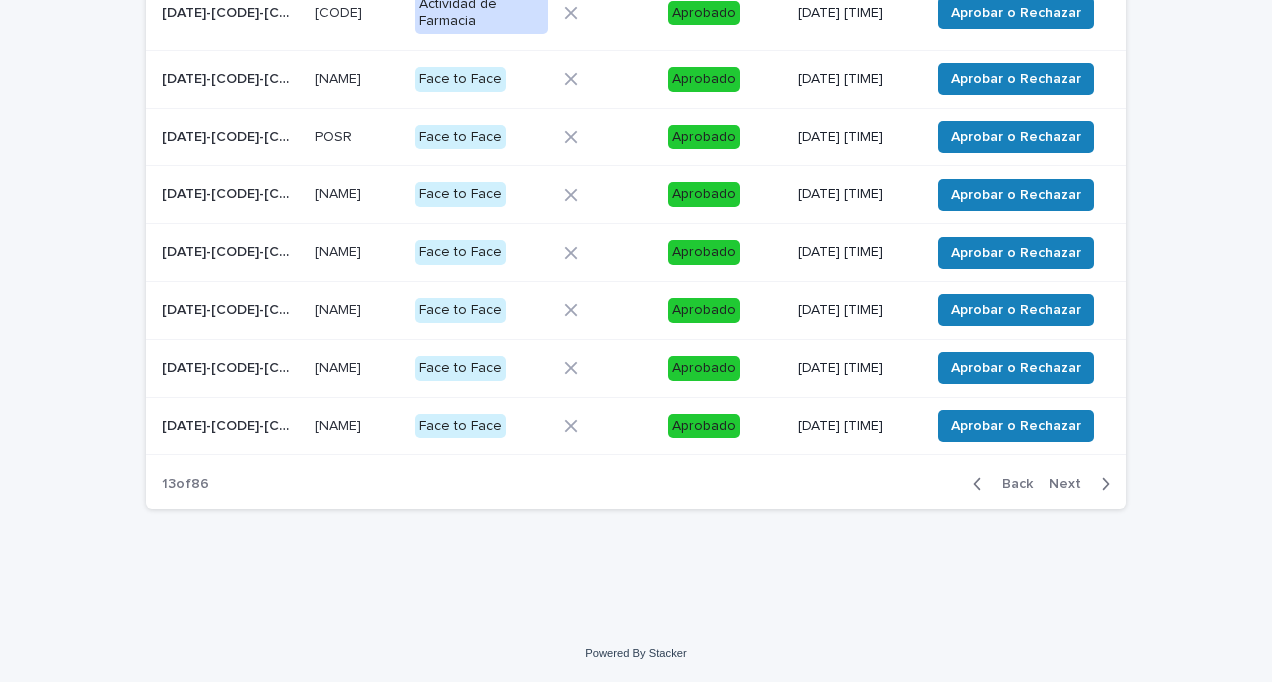 click on "Next" at bounding box center (1071, 484) 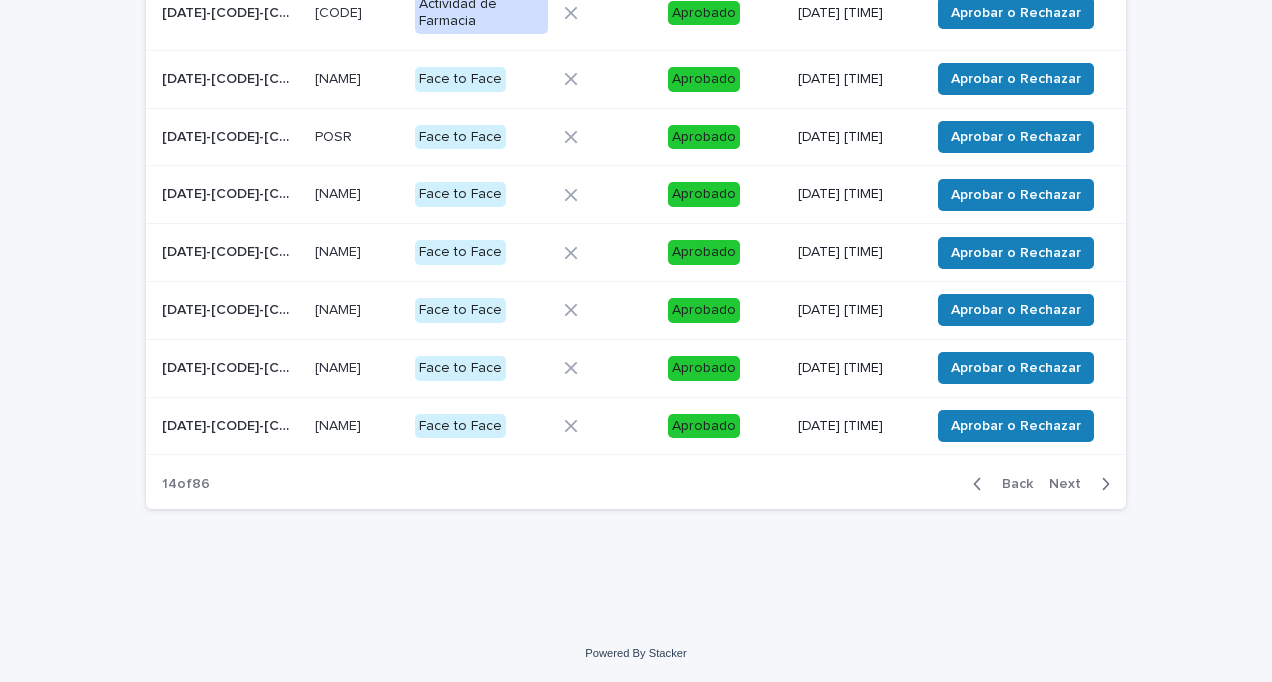 click on "Next" at bounding box center (1071, 484) 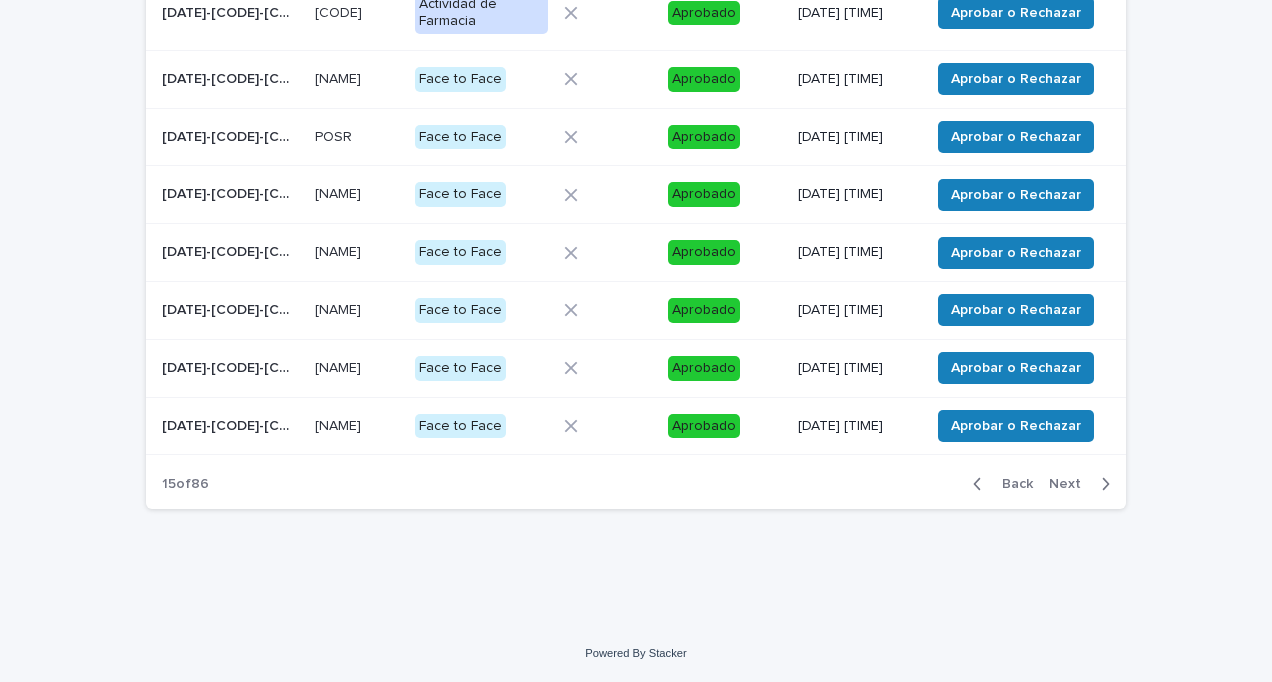 click on "Next" at bounding box center [1071, 484] 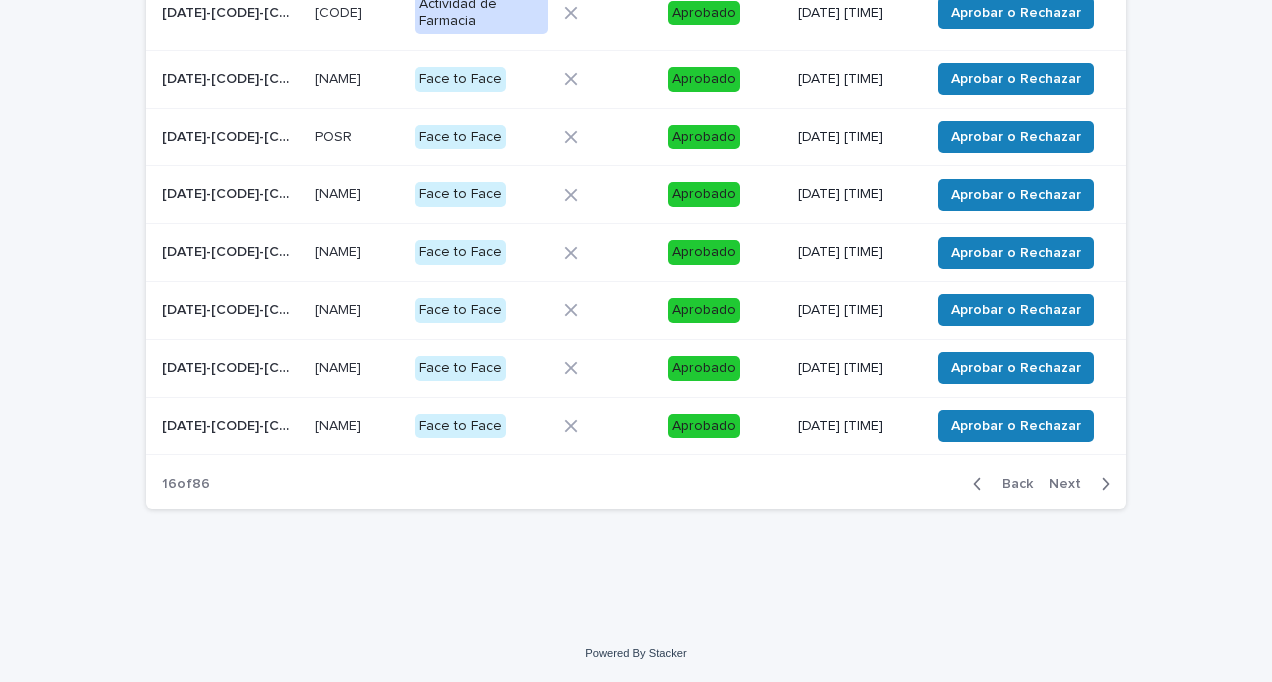 click on "Next" at bounding box center (1071, 484) 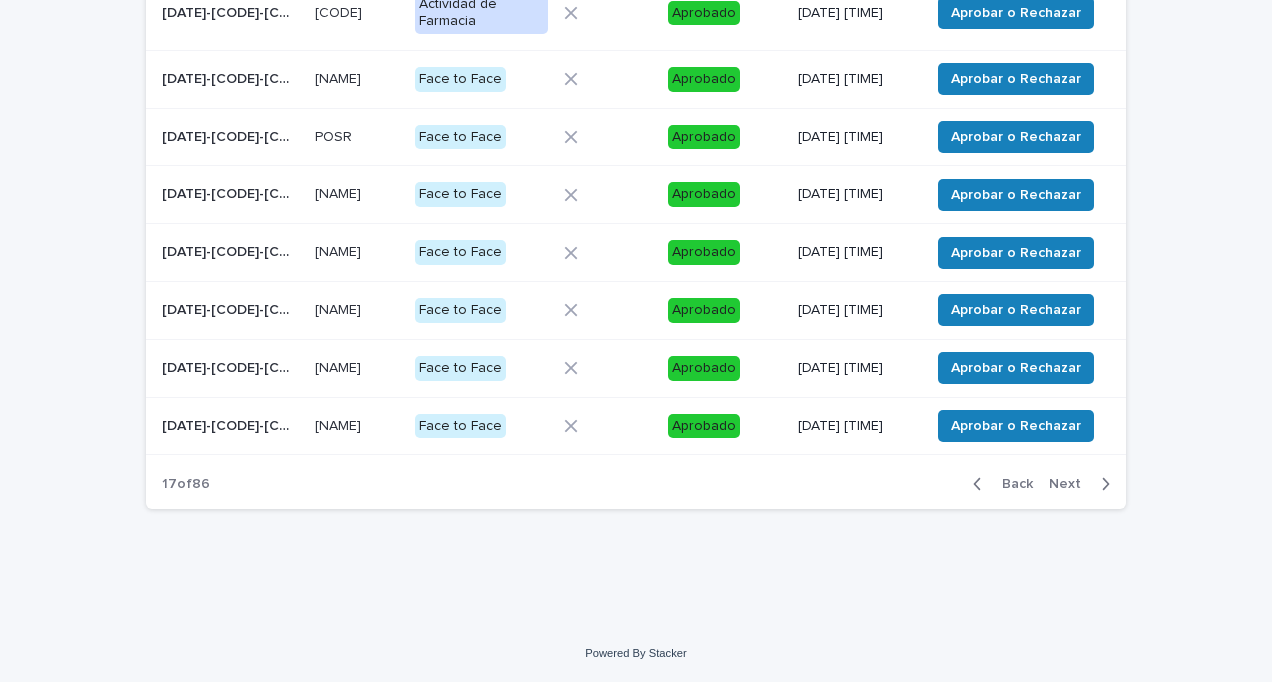 click on "Next" at bounding box center [1071, 484] 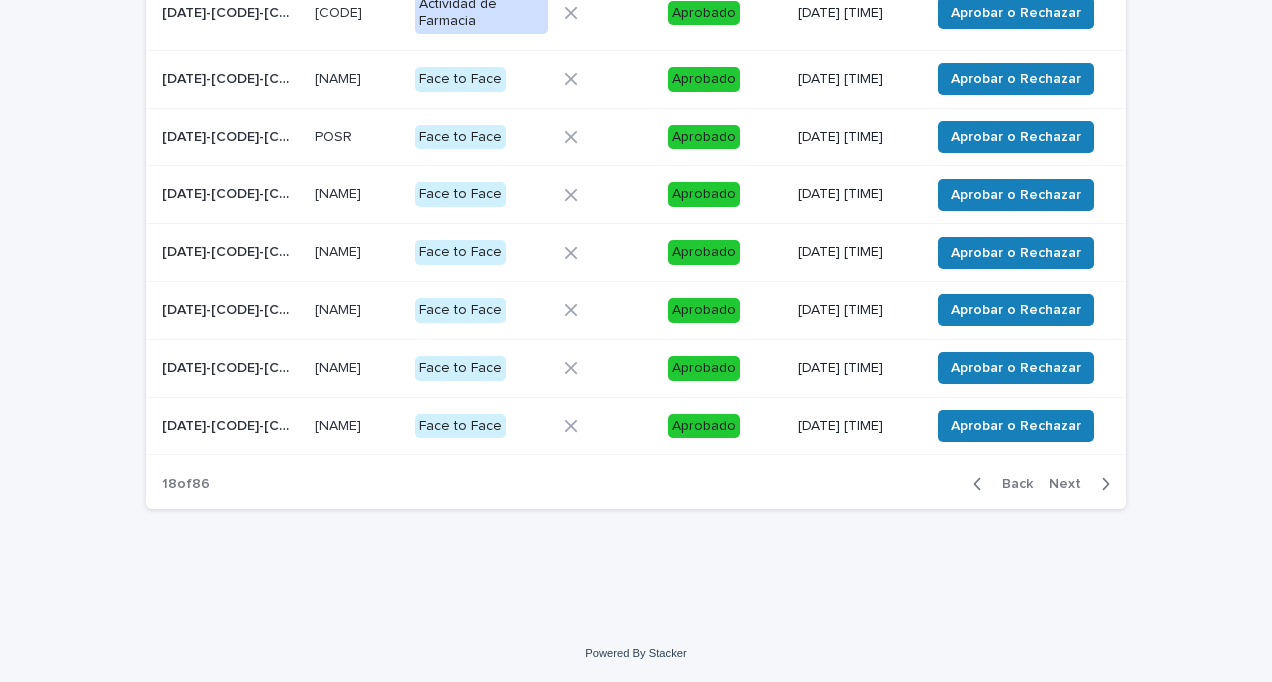 click on "Next" at bounding box center (1071, 484) 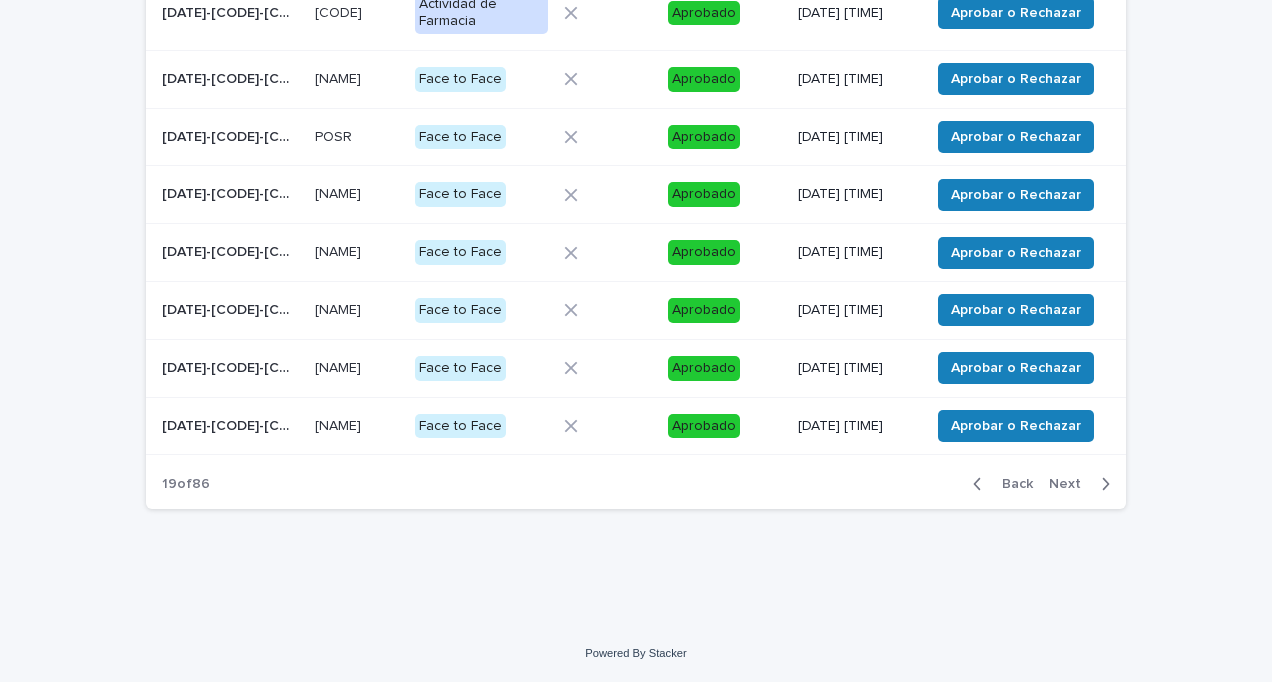 click on "Next" at bounding box center [1071, 484] 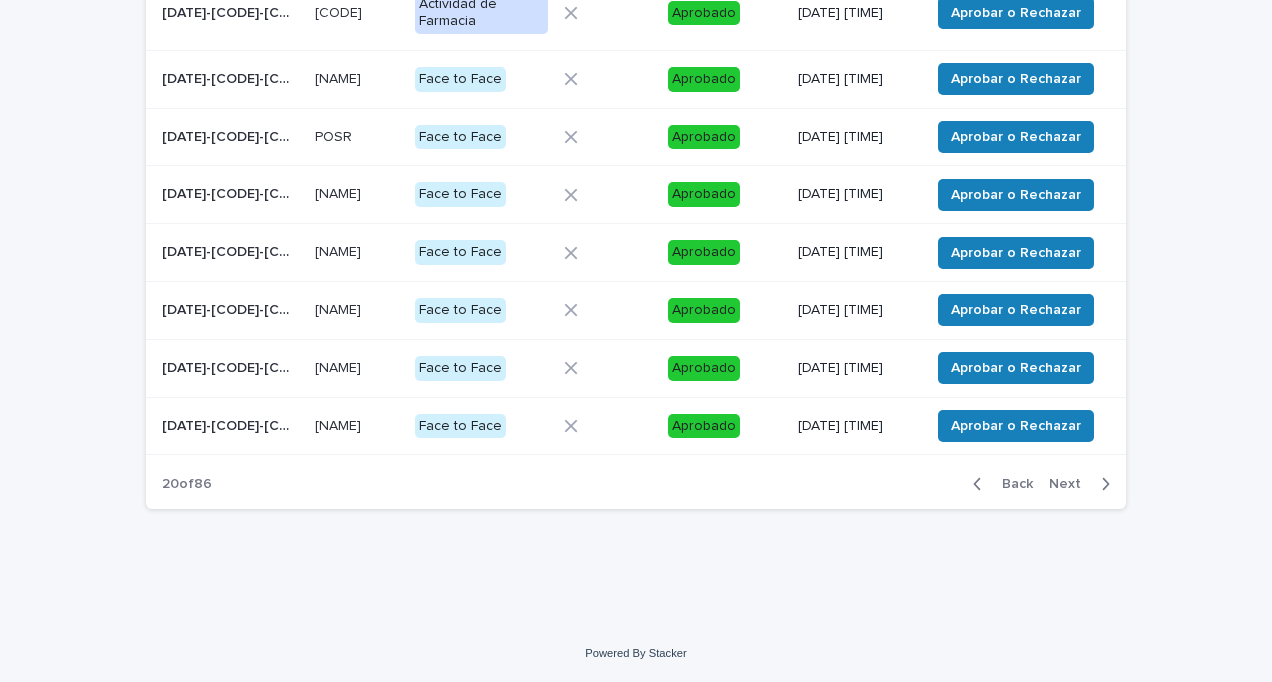 scroll, scrollTop: 436, scrollLeft: 0, axis: vertical 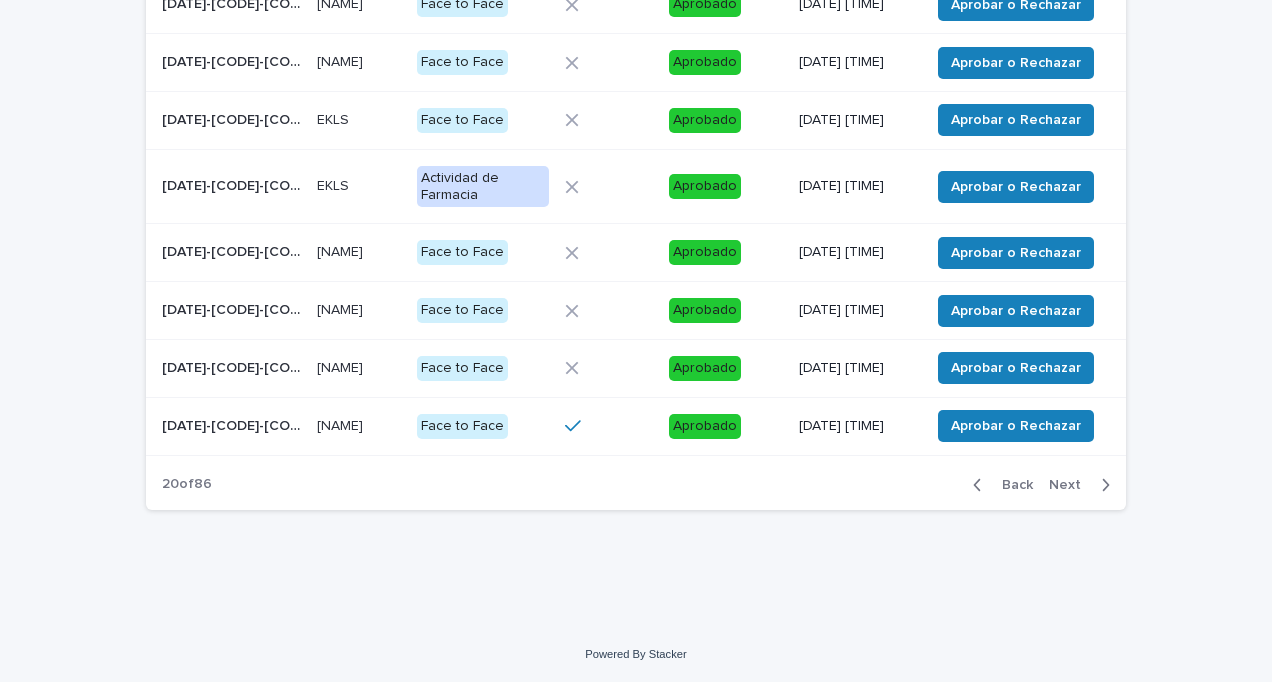 click on "Next" at bounding box center (1071, 485) 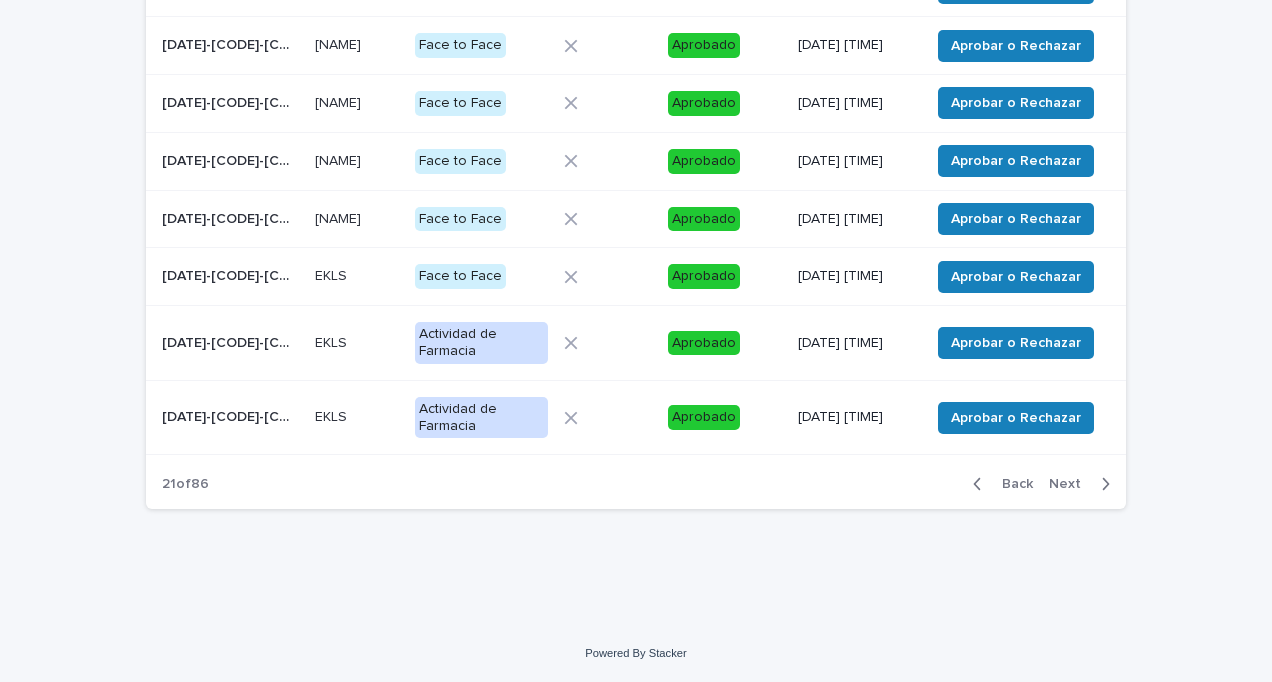 scroll, scrollTop: 440, scrollLeft: 0, axis: vertical 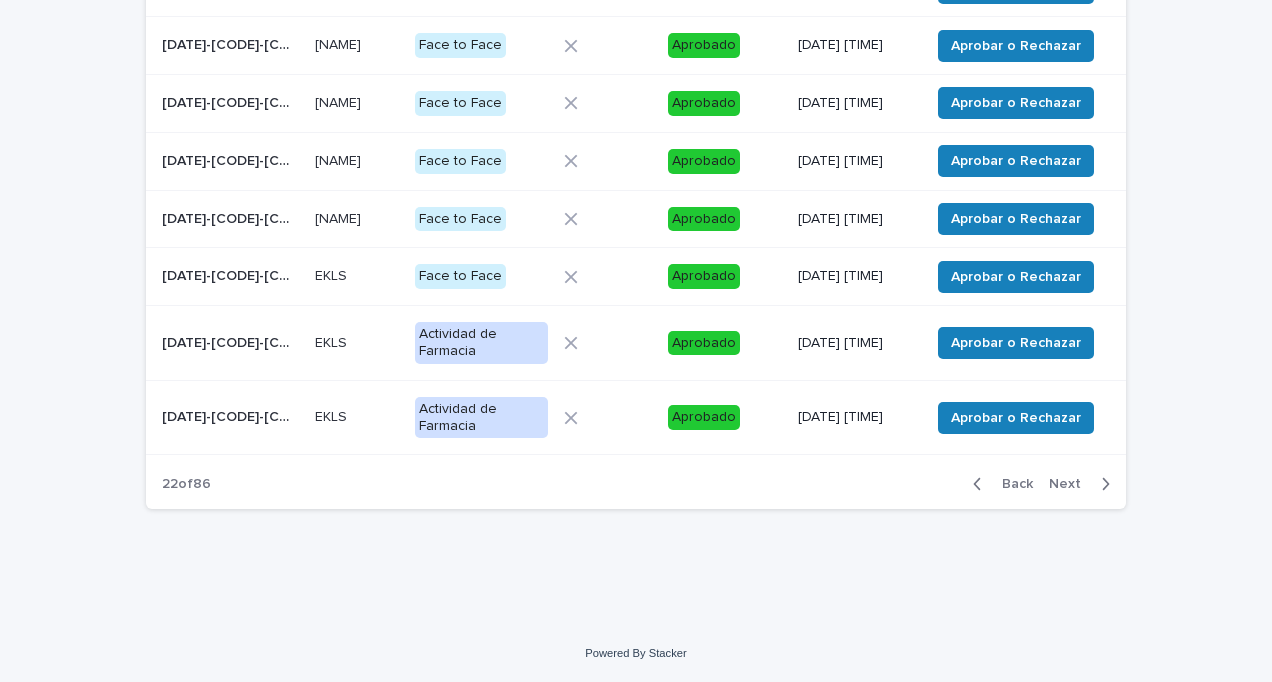 click on "Next" at bounding box center (1071, 484) 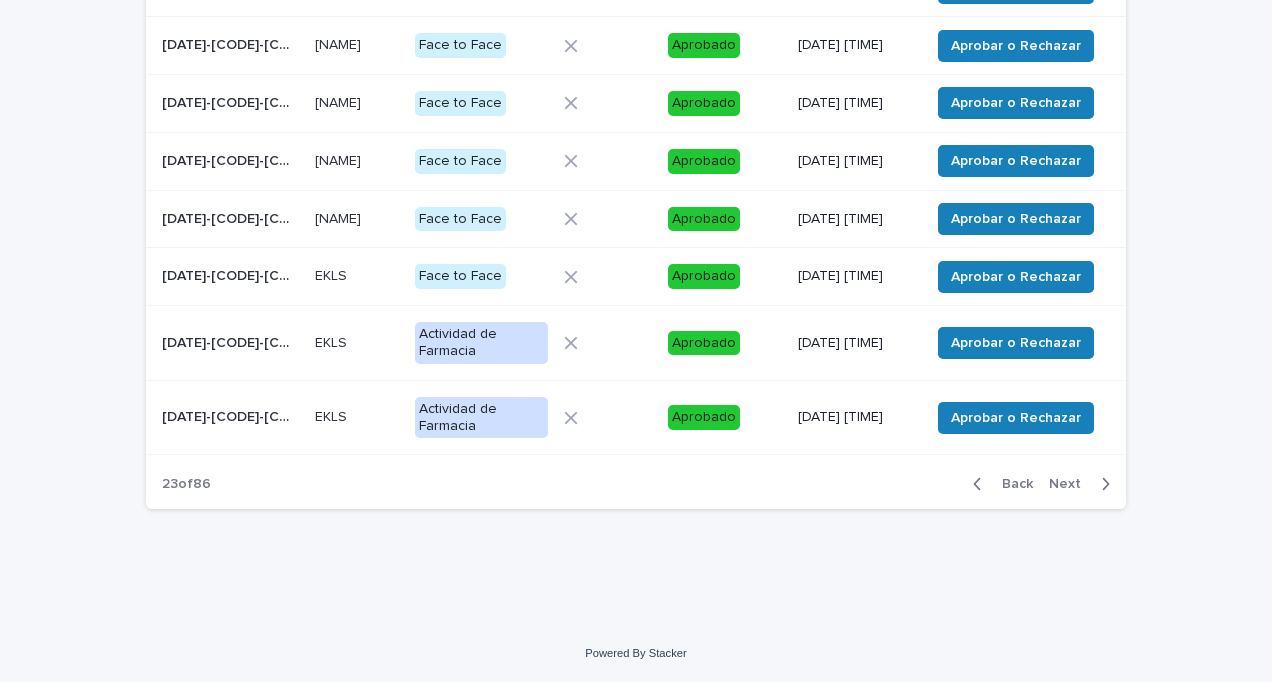 click on "Next" at bounding box center [1071, 484] 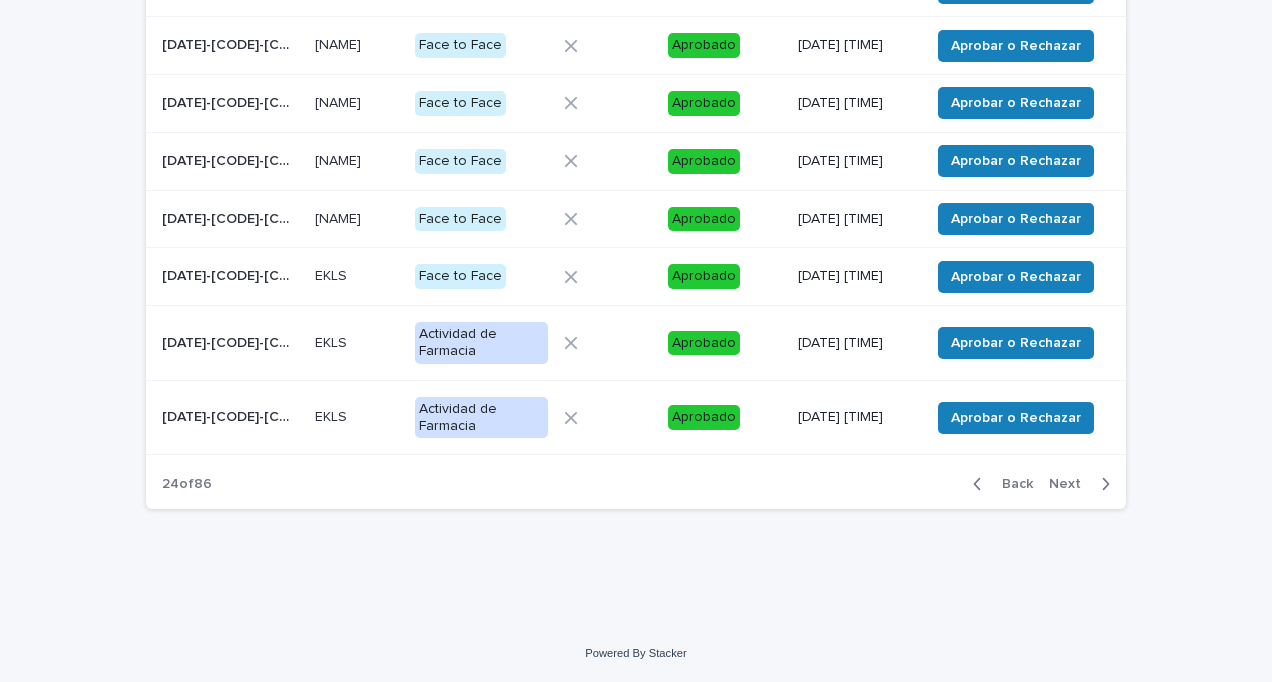 click on "Next" at bounding box center (1071, 484) 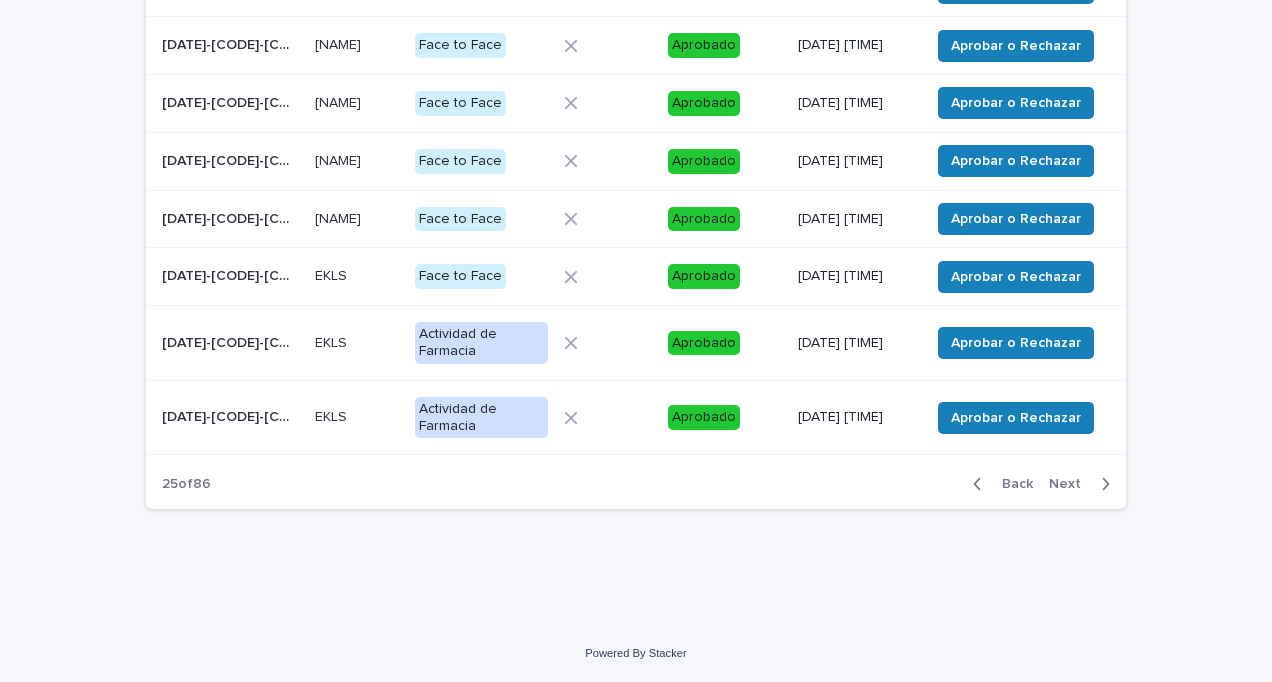click on "Next" at bounding box center [1071, 484] 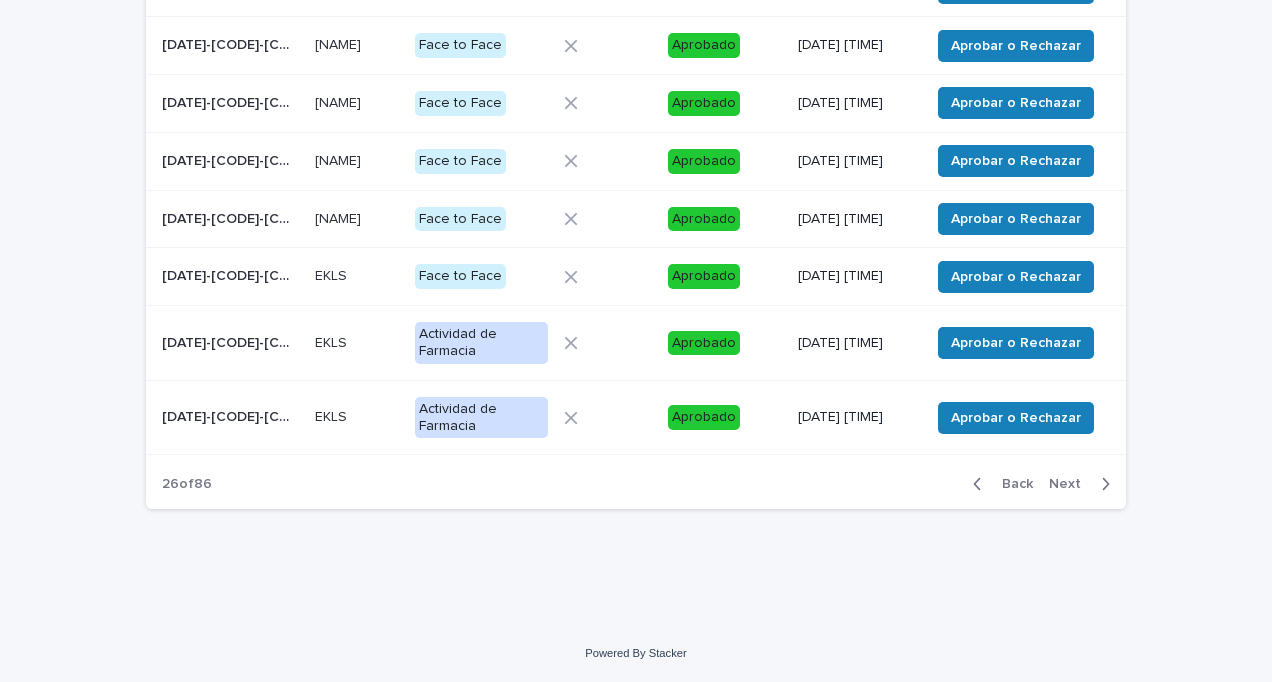 click on "Next" at bounding box center [1071, 484] 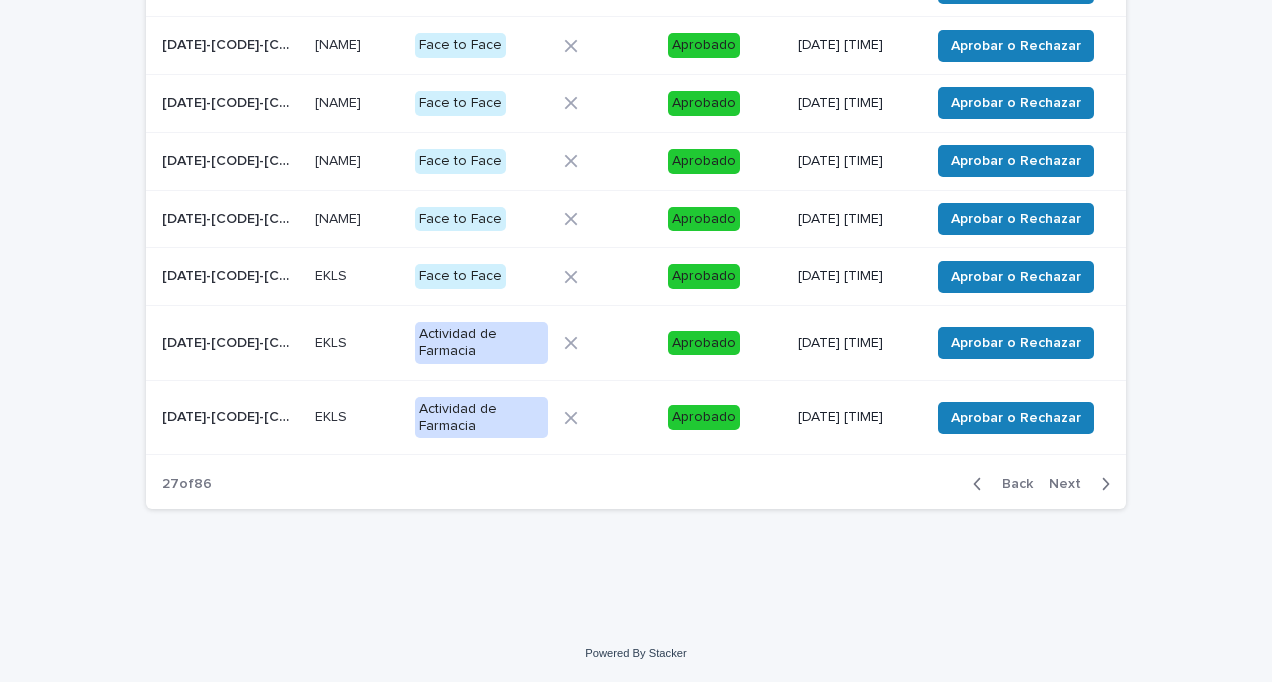 click on "Next" at bounding box center (1071, 484) 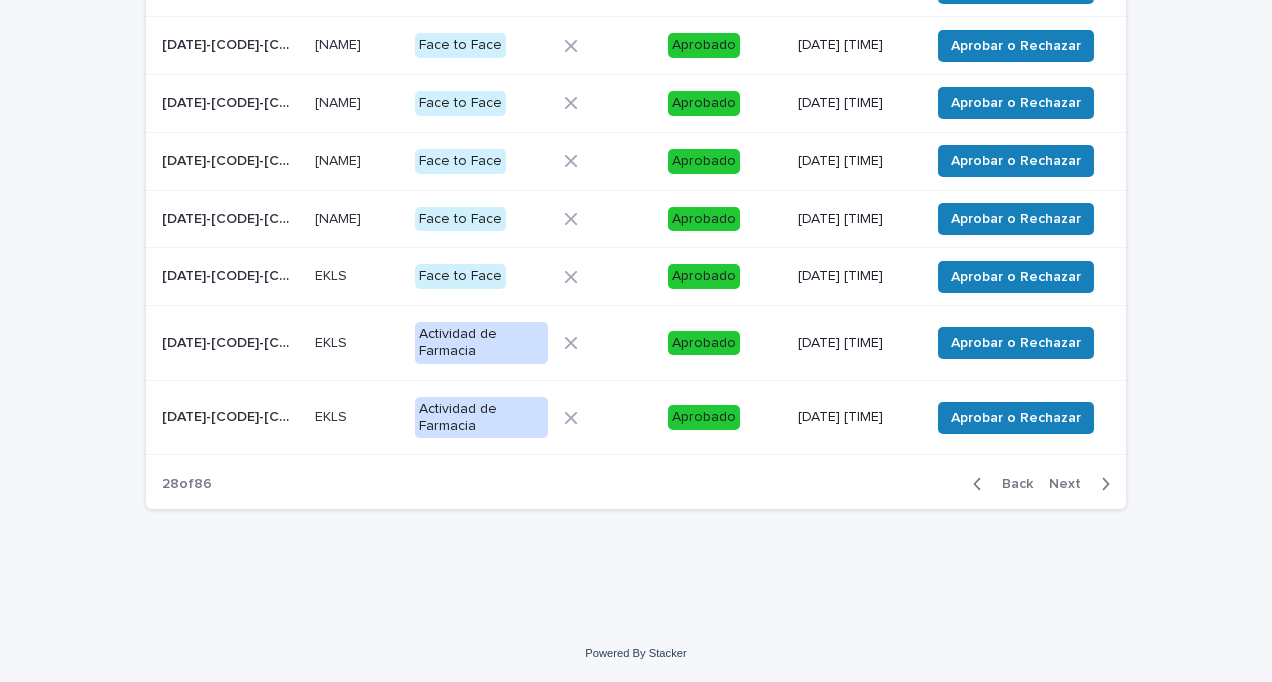click on "Next" at bounding box center [1071, 484] 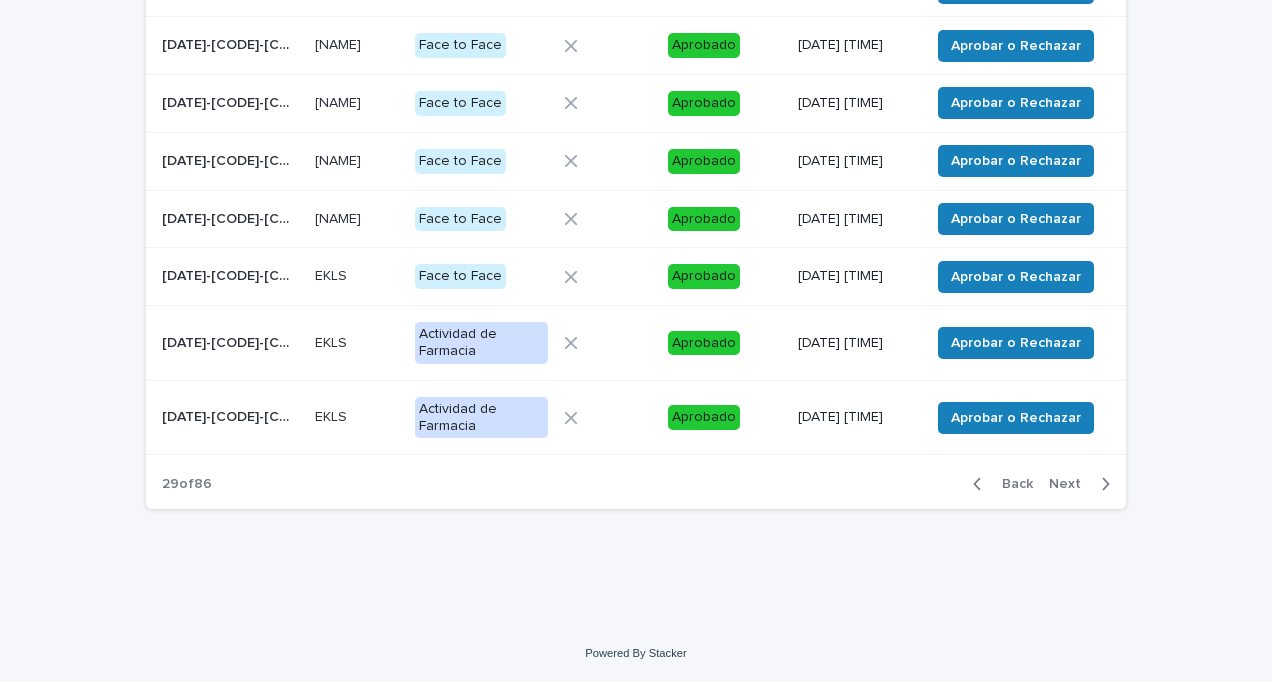 click on "Next" at bounding box center [1071, 484] 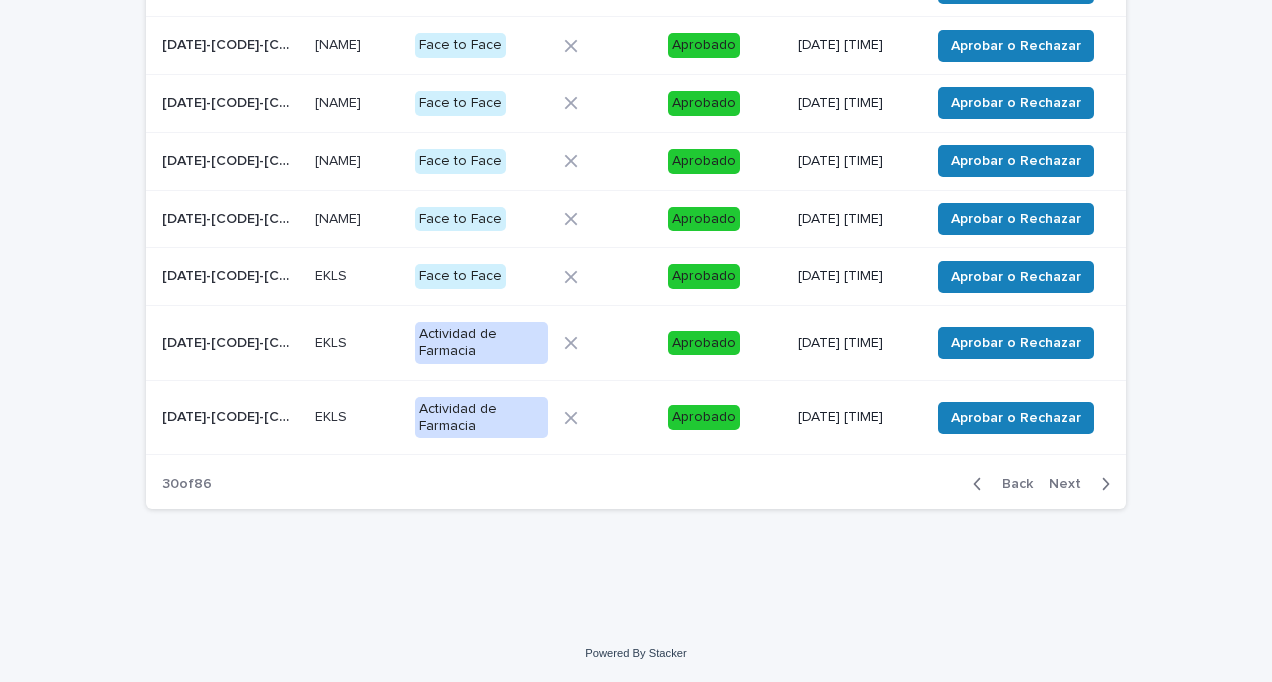 click on "Next" at bounding box center [1071, 484] 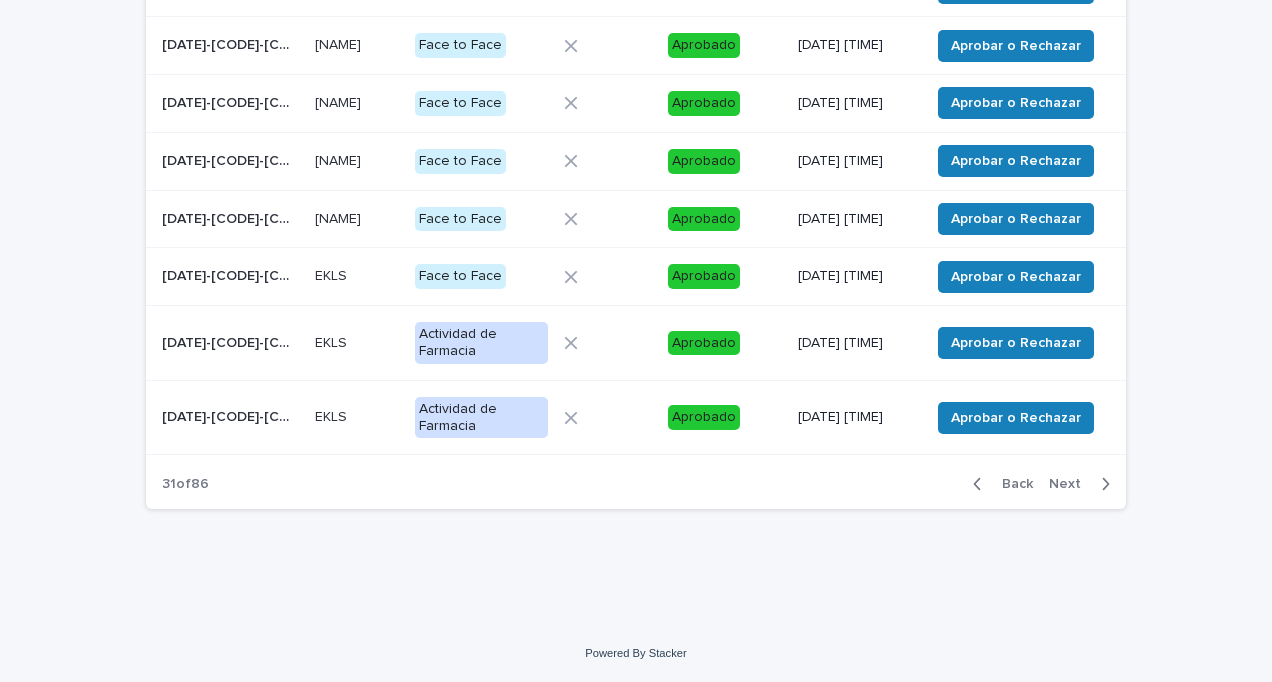 click on "Next" at bounding box center (1071, 484) 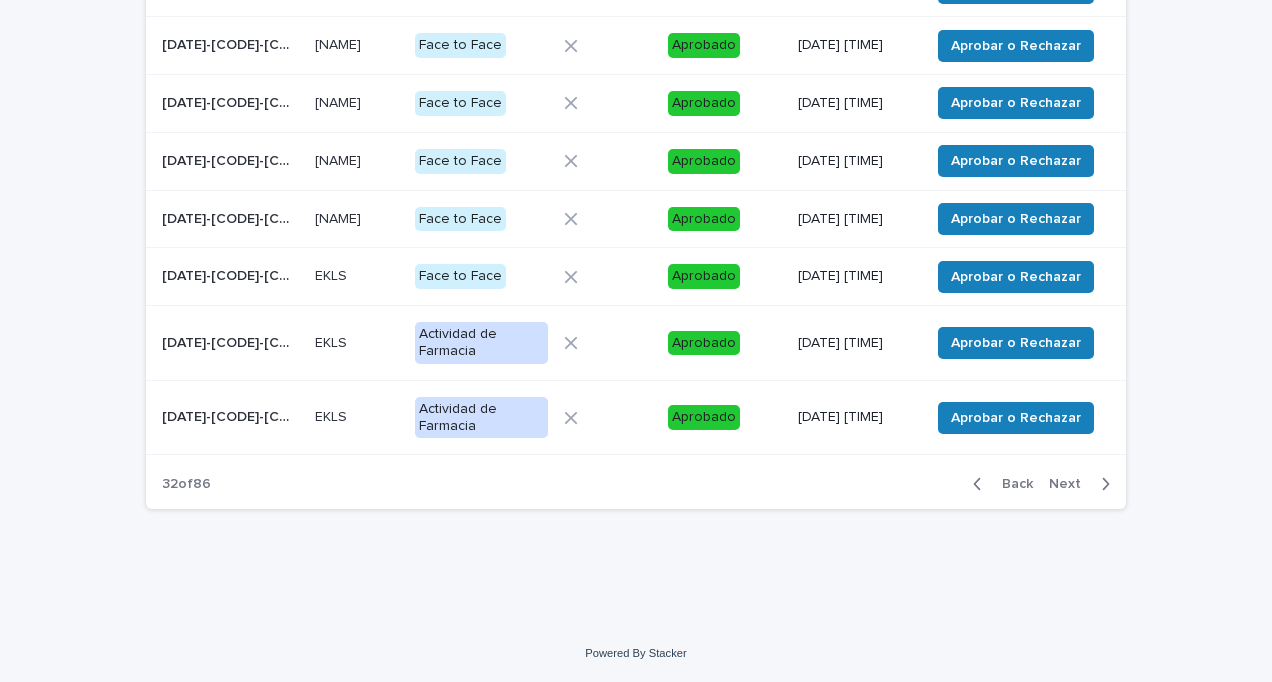 click on "Next" at bounding box center [1071, 484] 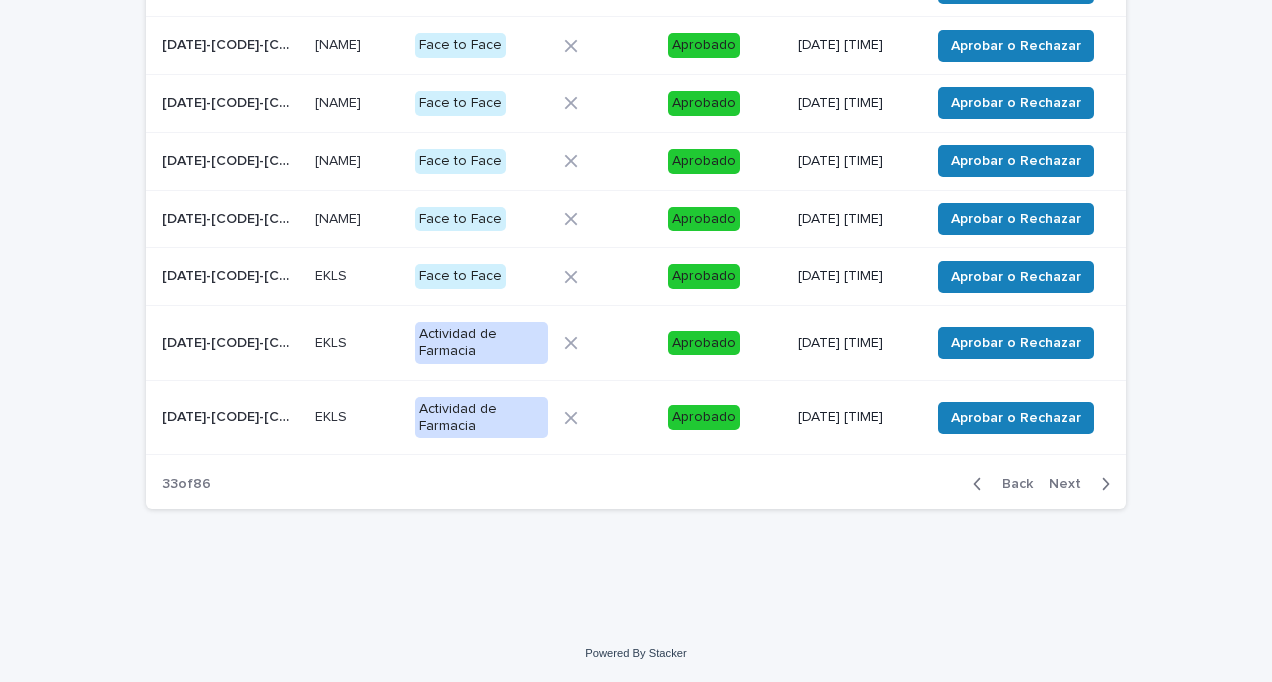 click on "Next" at bounding box center (1071, 484) 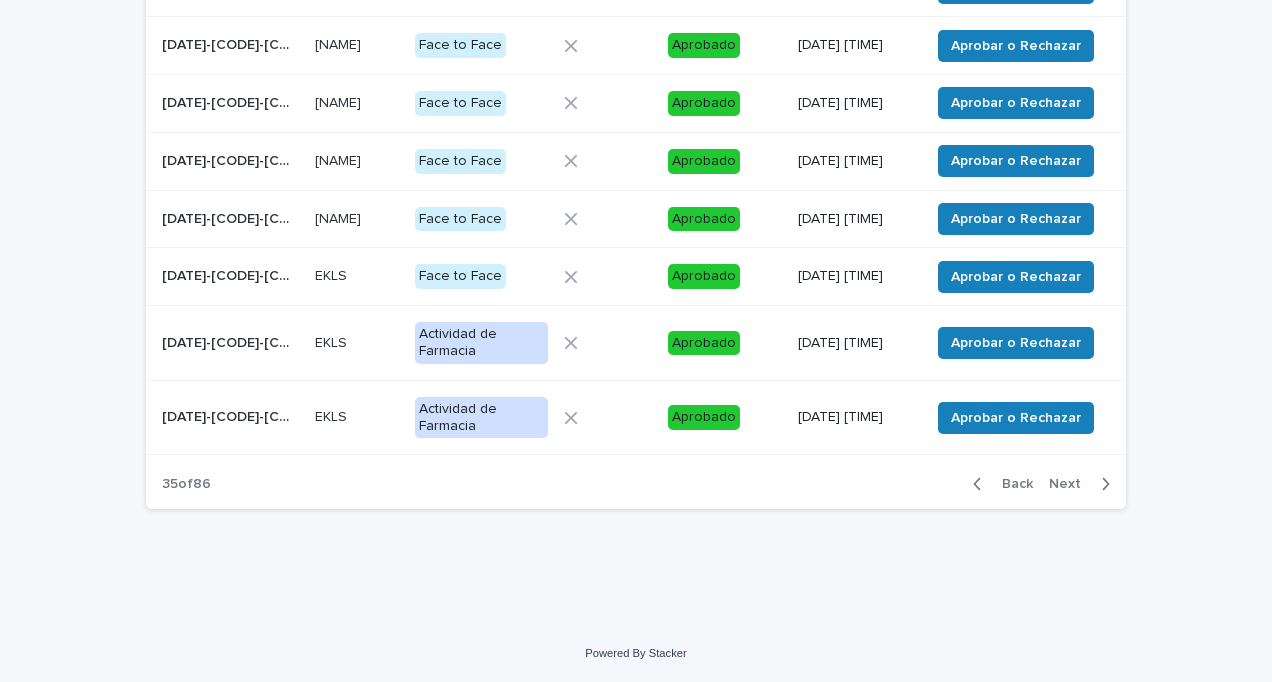 click on "Next" at bounding box center [1071, 484] 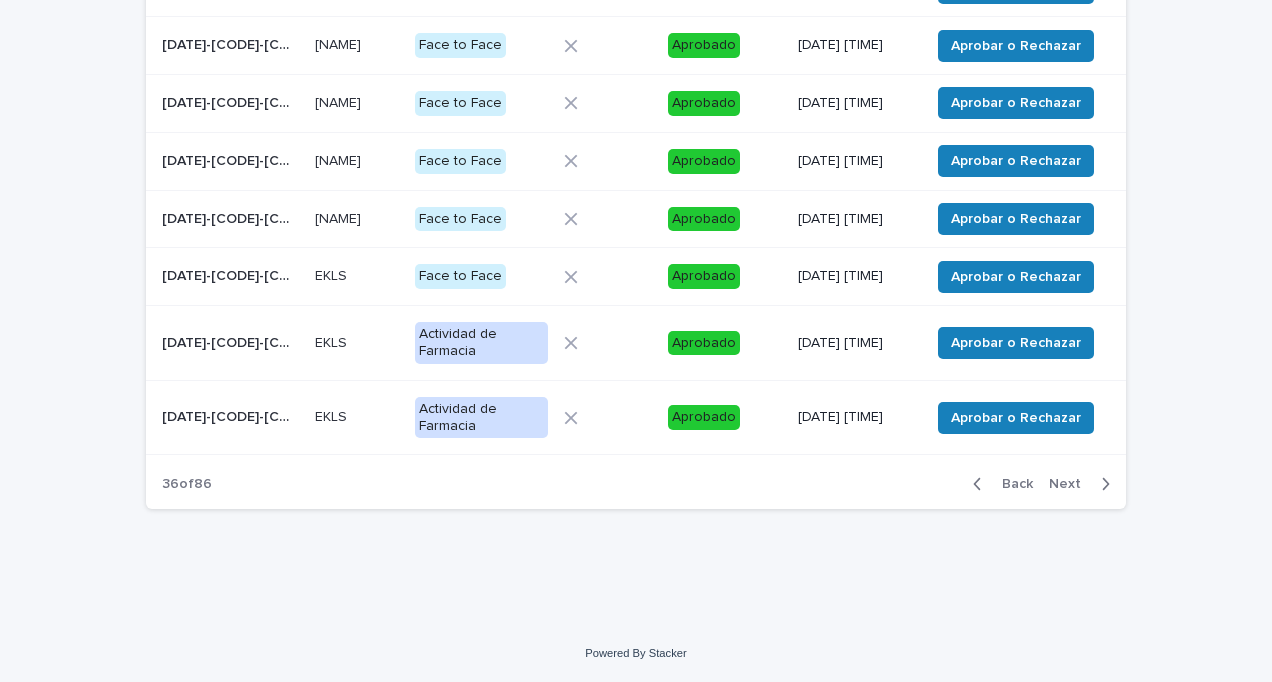 click on "Next" at bounding box center (1071, 484) 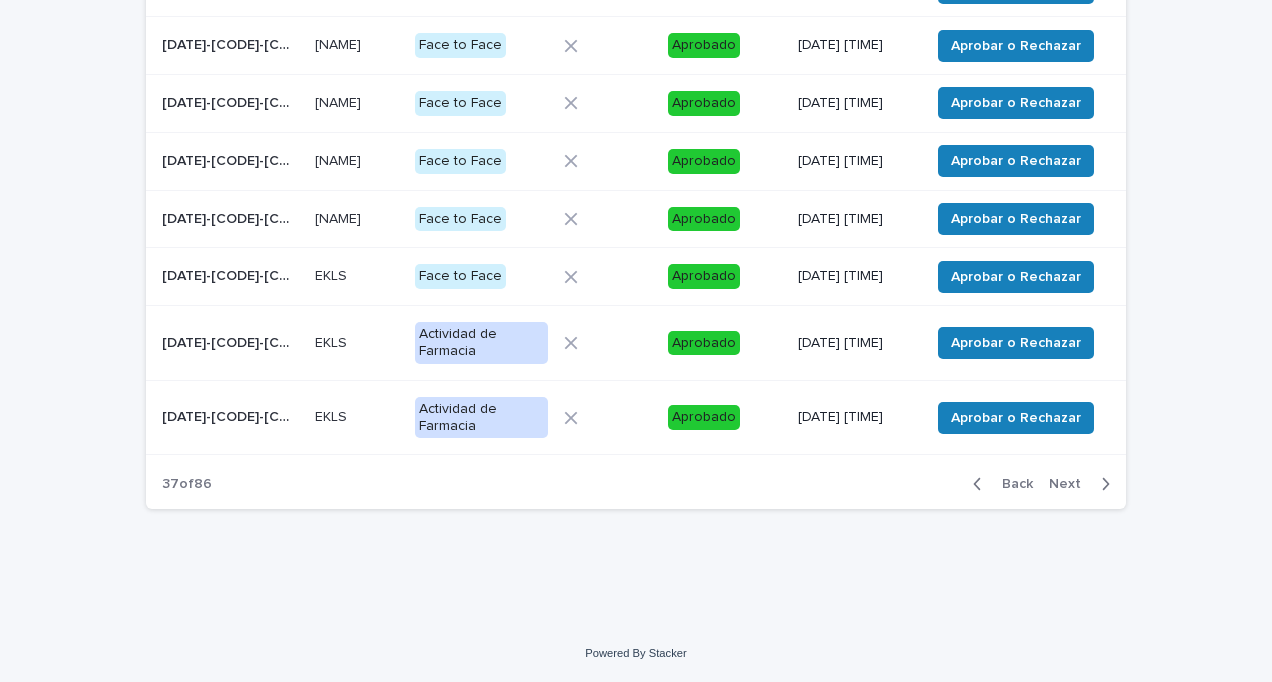 click on "Next" at bounding box center [1071, 484] 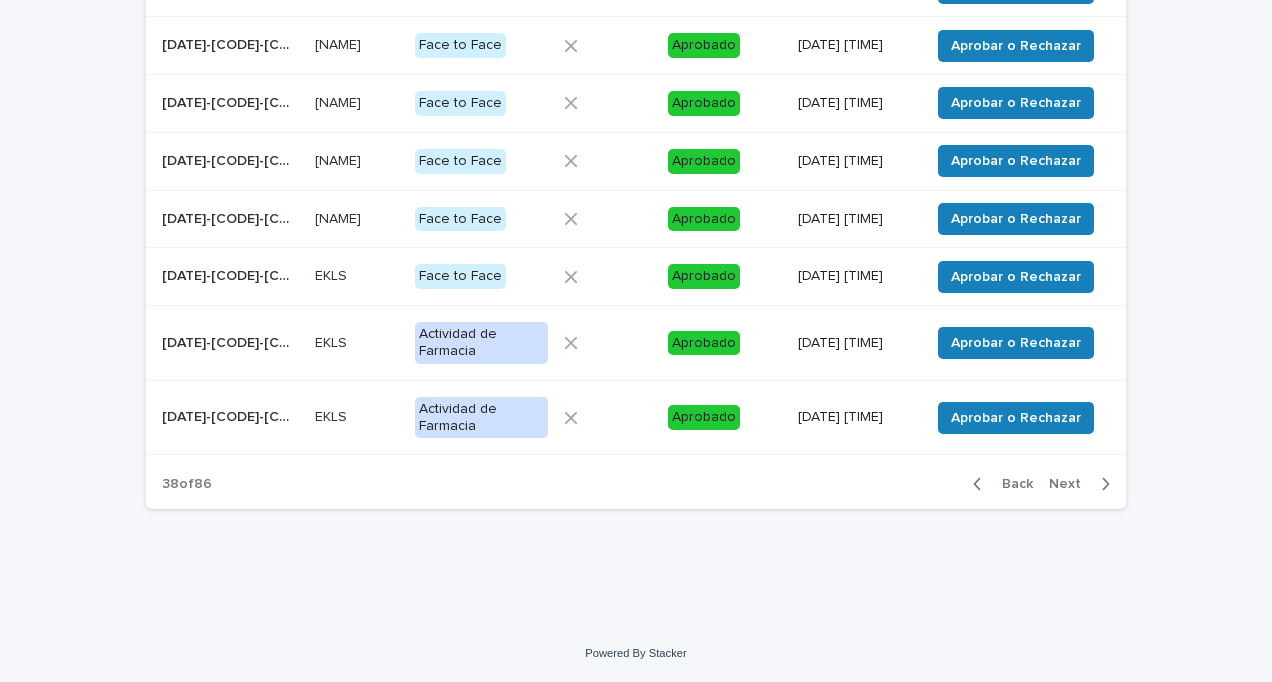 click on "Next" at bounding box center (1071, 484) 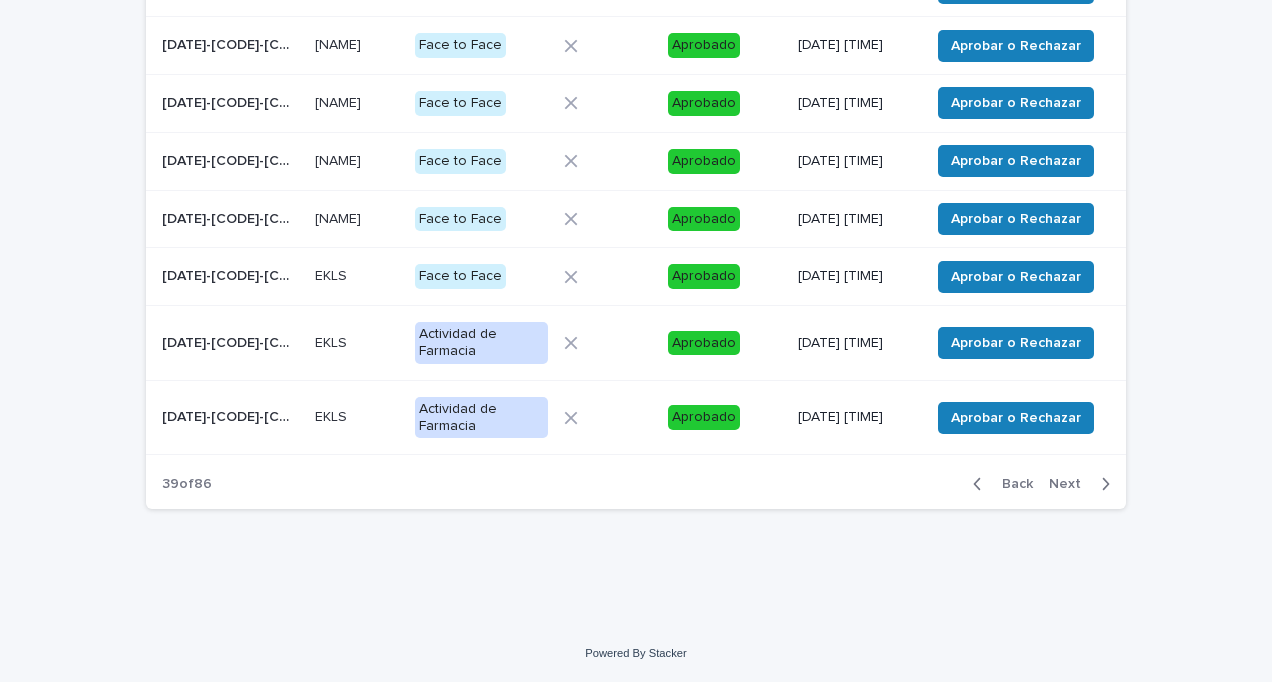 click on "Next" at bounding box center [1071, 484] 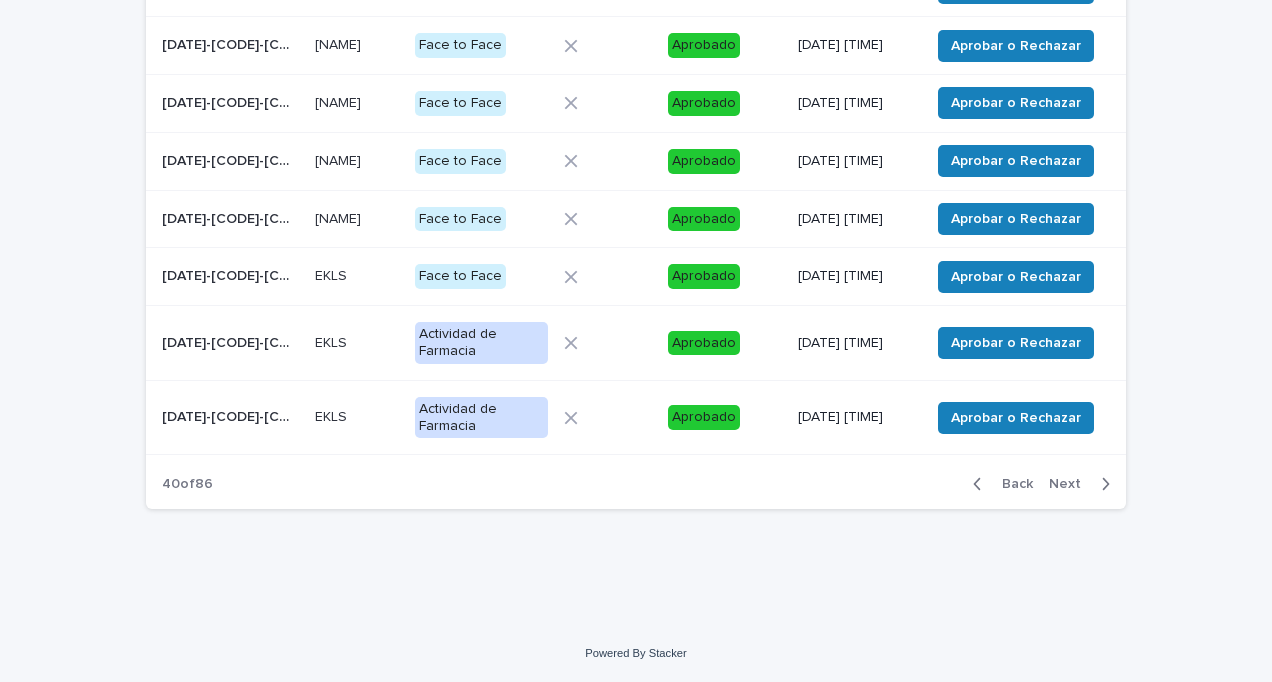 click on "Next" at bounding box center [1071, 484] 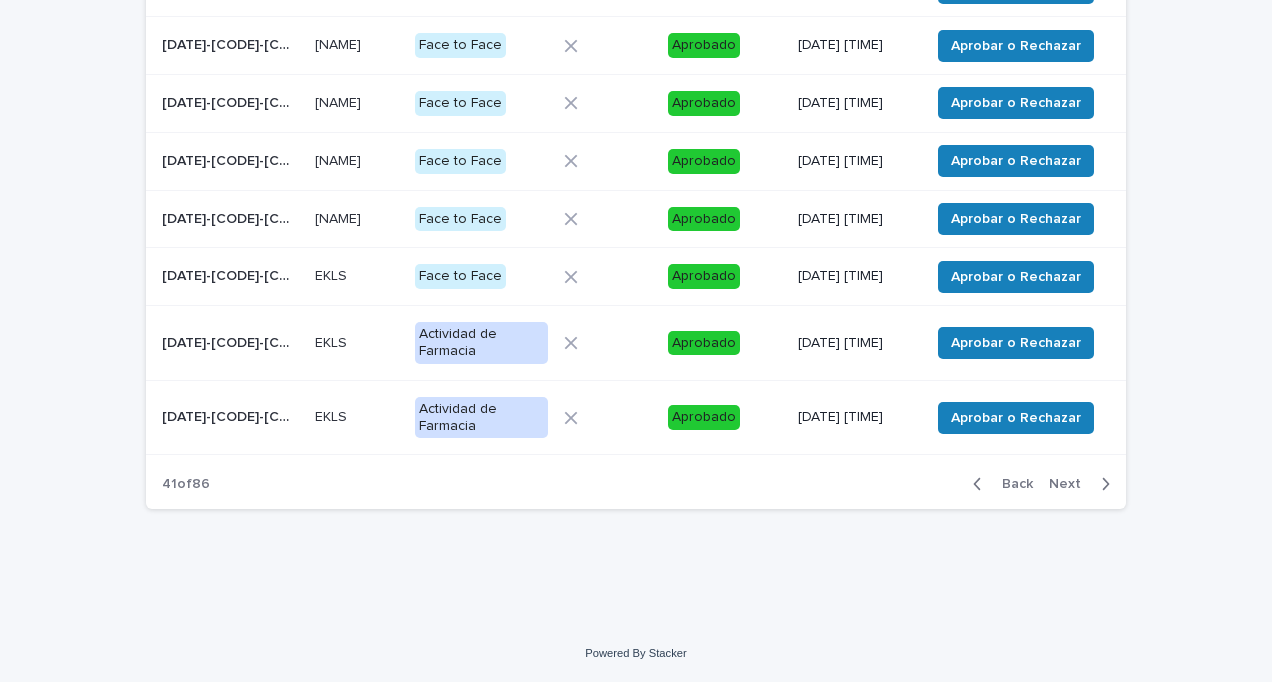 click on "Next" at bounding box center [1071, 484] 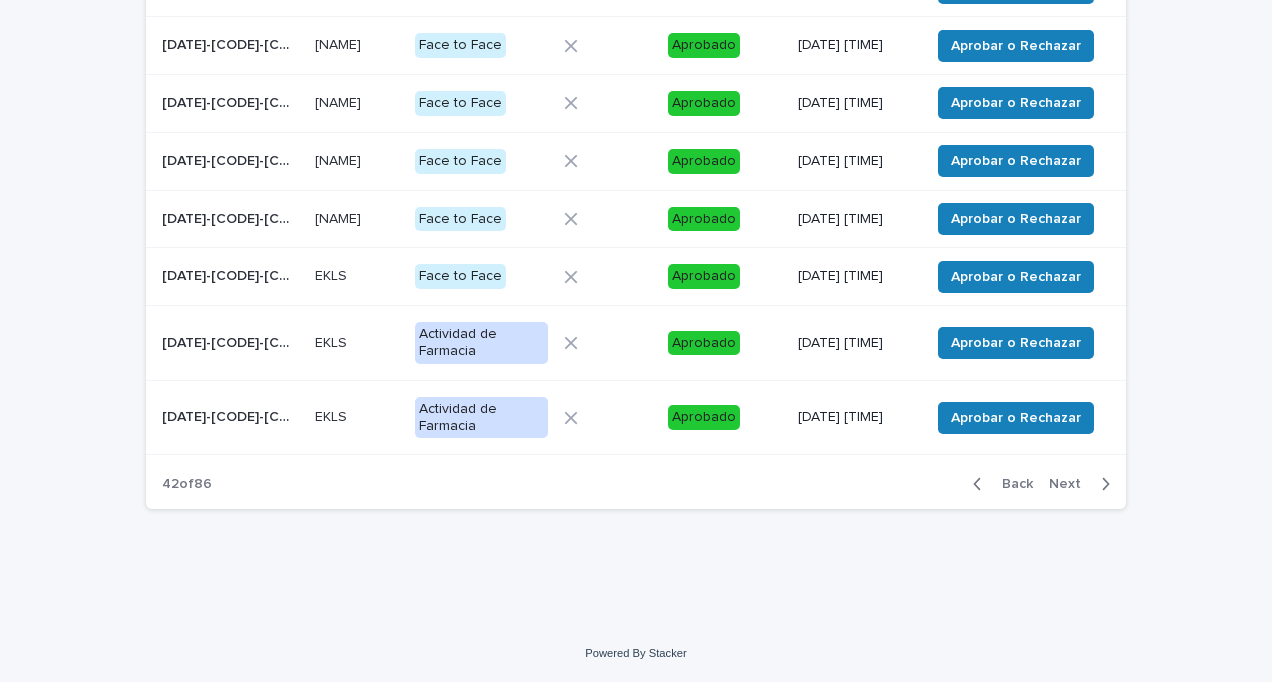 click on "Next" at bounding box center [1071, 484] 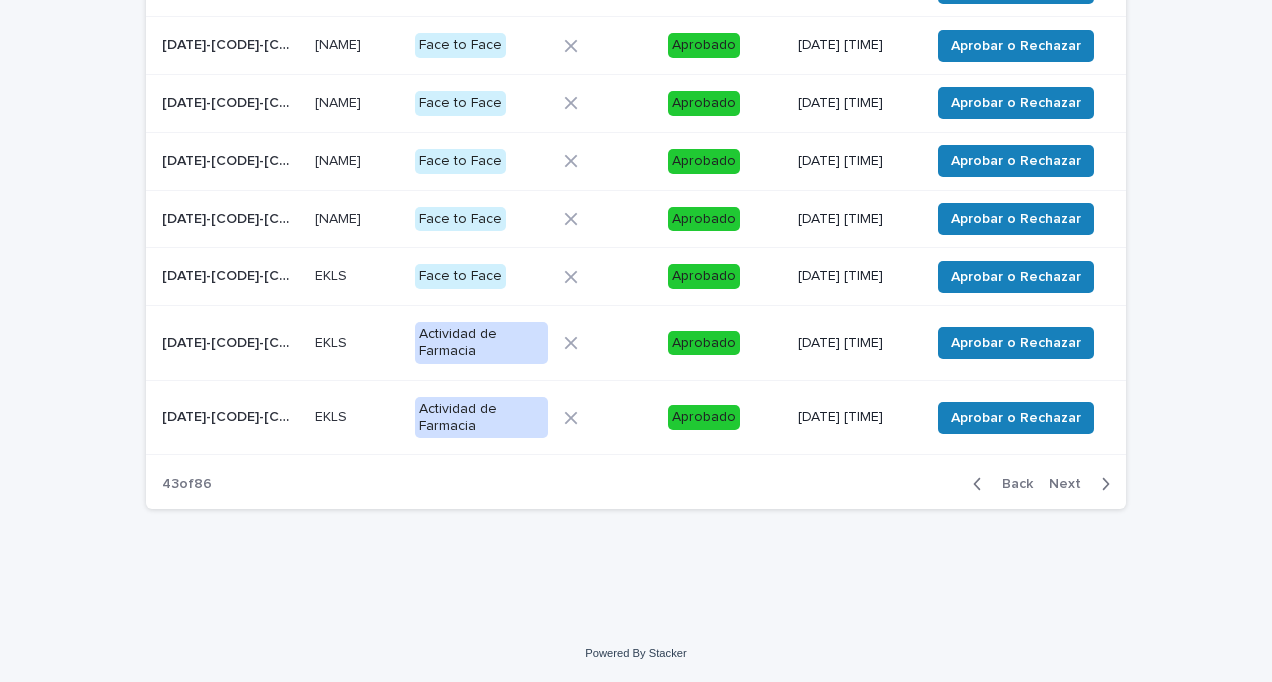 click on "Next" at bounding box center (1071, 484) 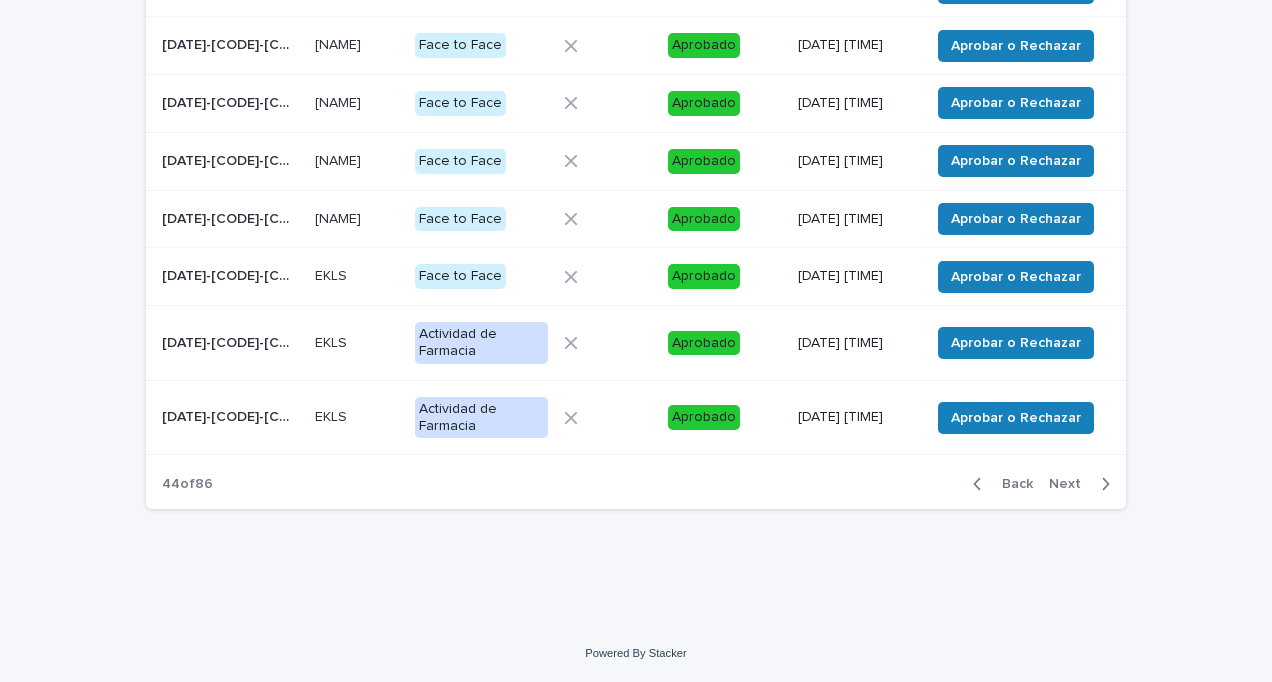click on "Next" at bounding box center [1071, 484] 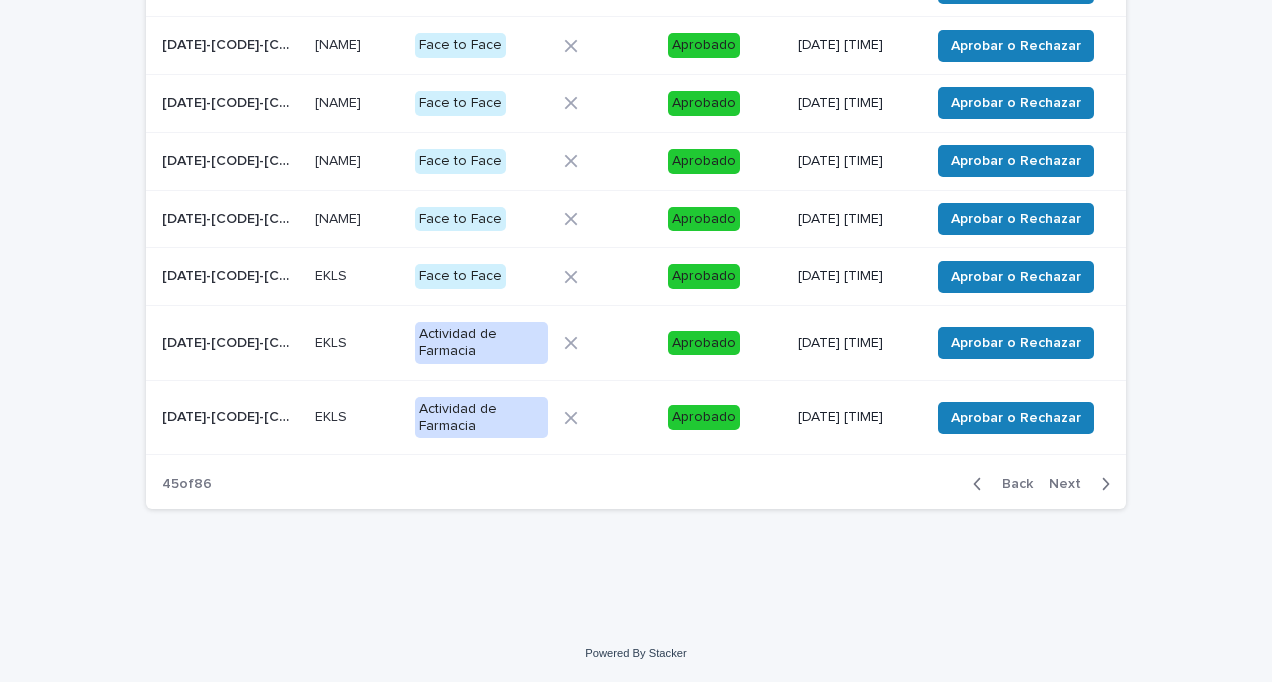 click on "Next" at bounding box center [1071, 484] 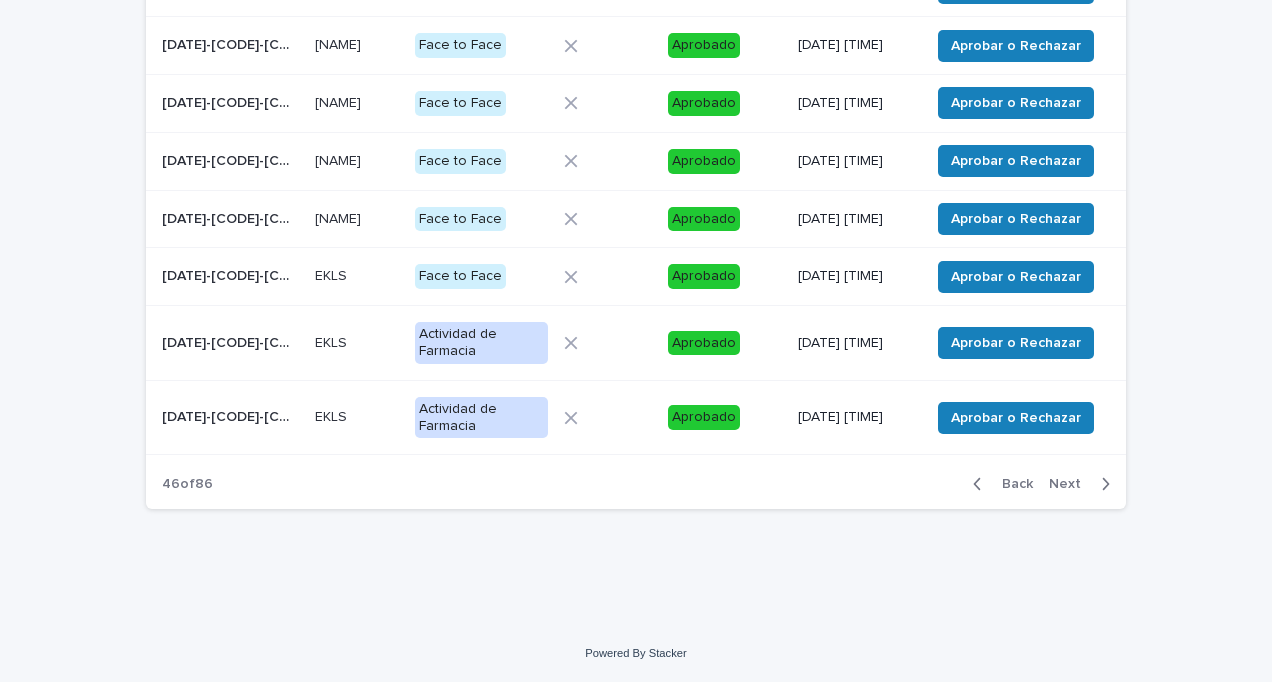click on "Next" at bounding box center [1071, 484] 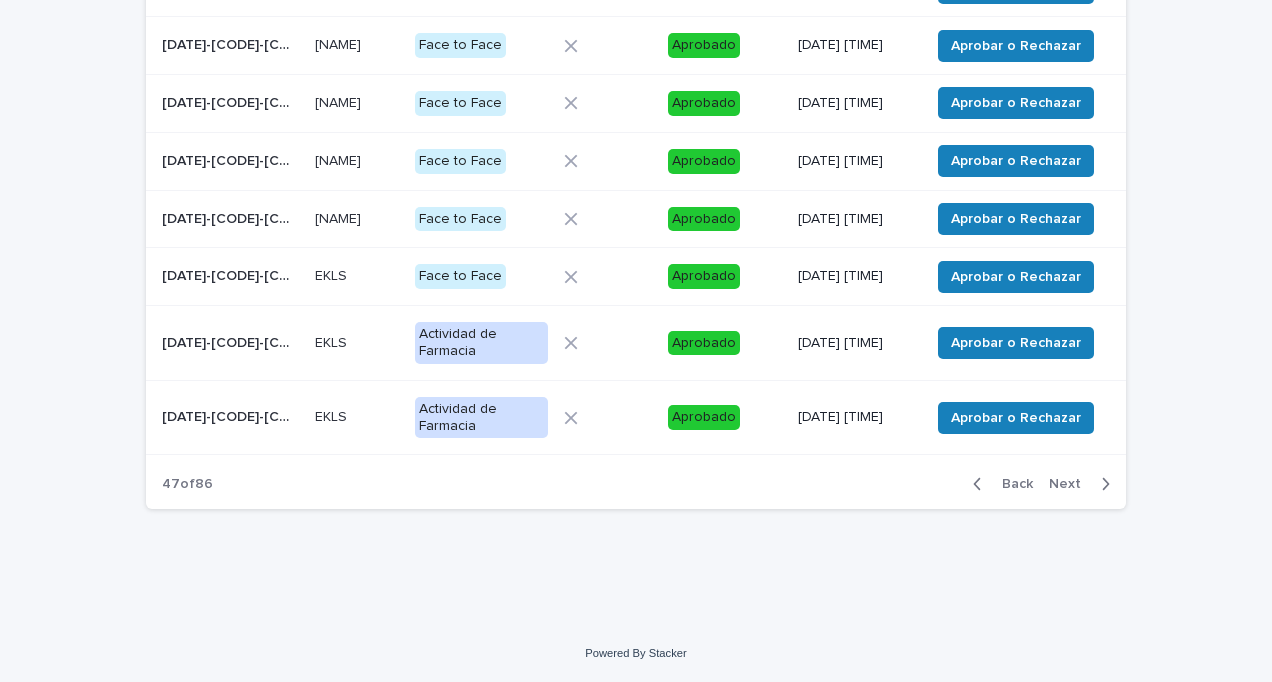 click on "Next" at bounding box center [1071, 484] 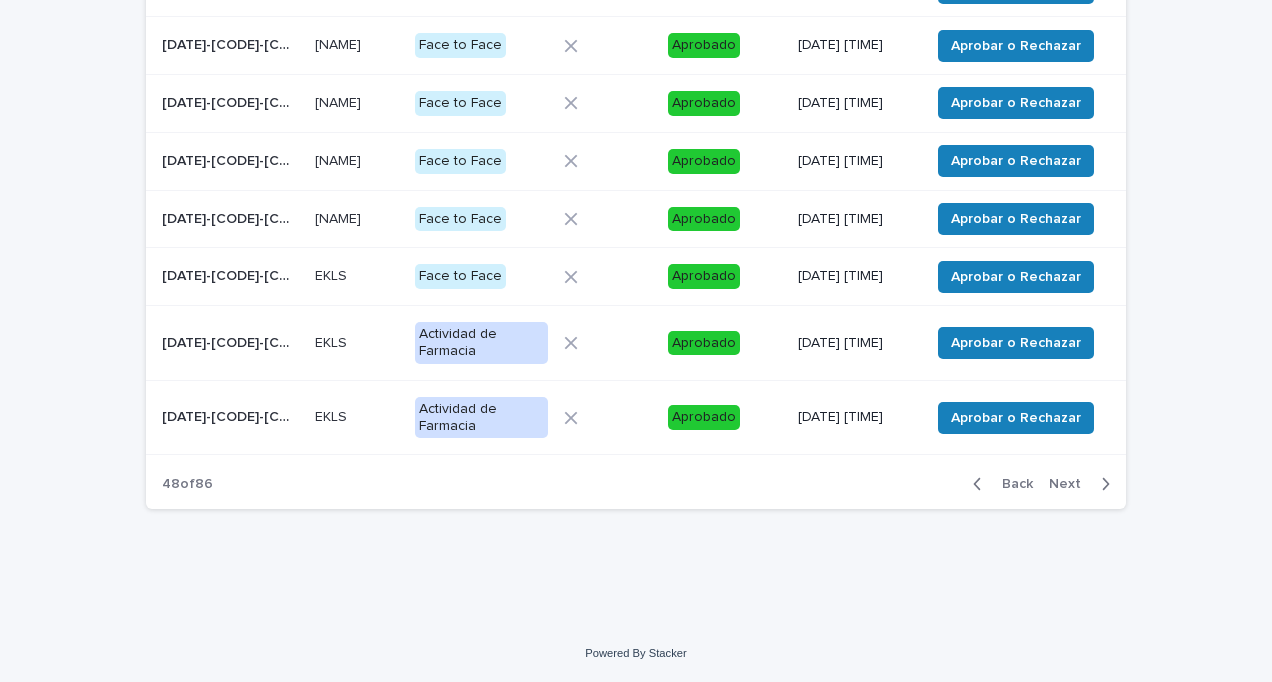 click on "Next" at bounding box center [1071, 484] 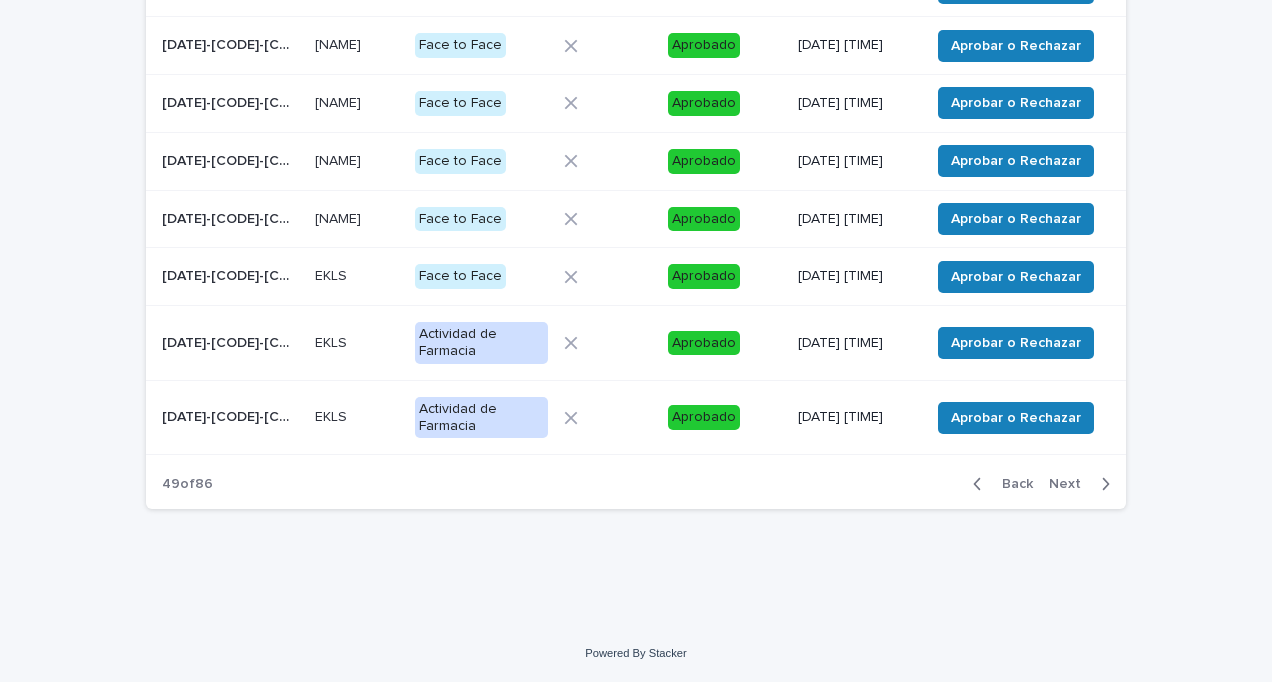 click on "Next" at bounding box center (1071, 484) 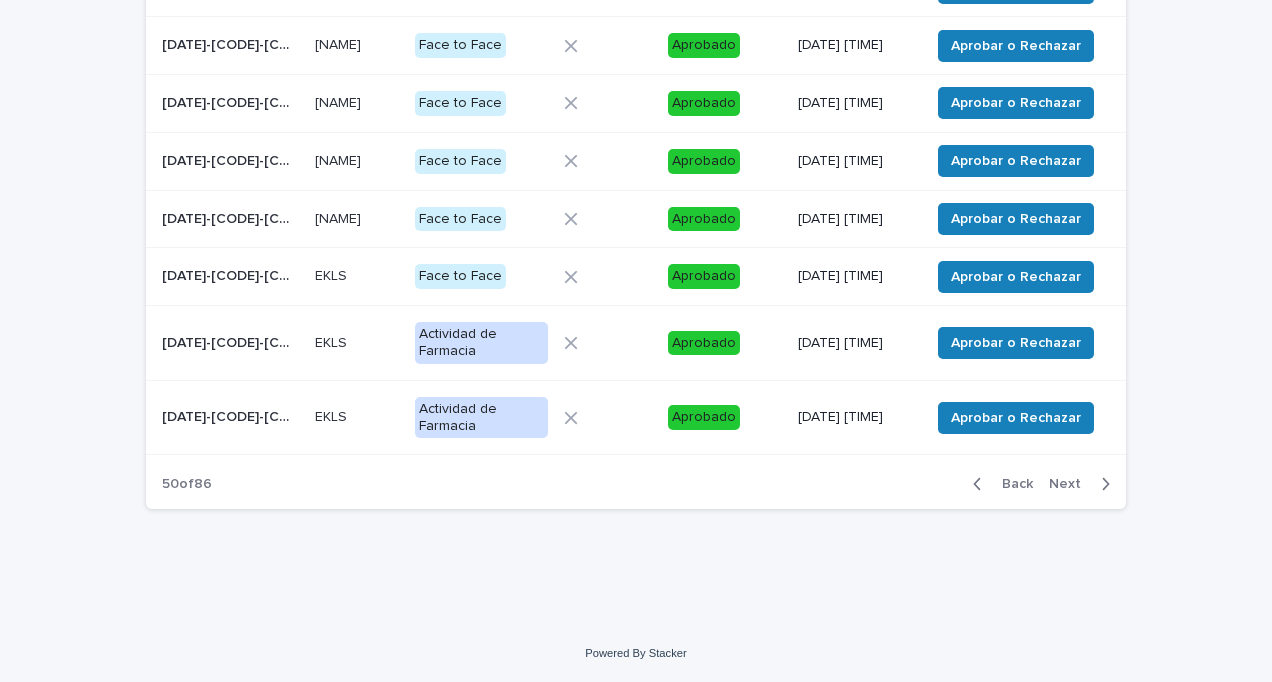 click on "Next" at bounding box center [1071, 484] 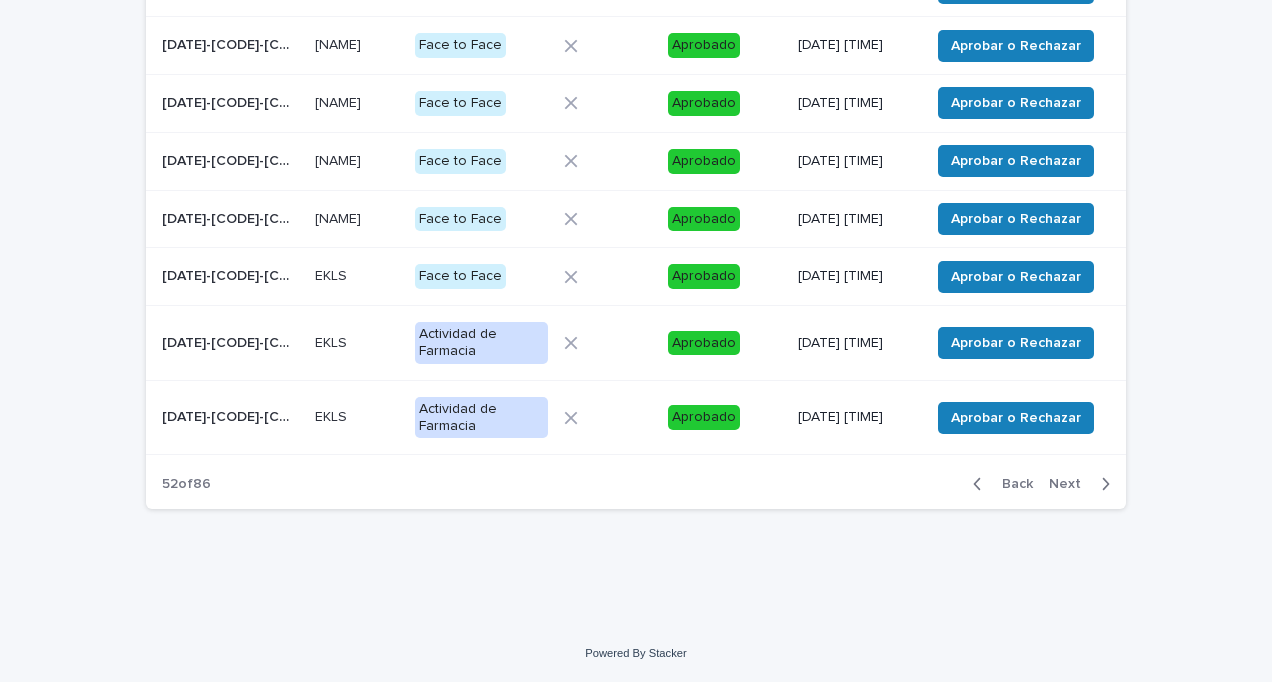 scroll, scrollTop: 452, scrollLeft: 0, axis: vertical 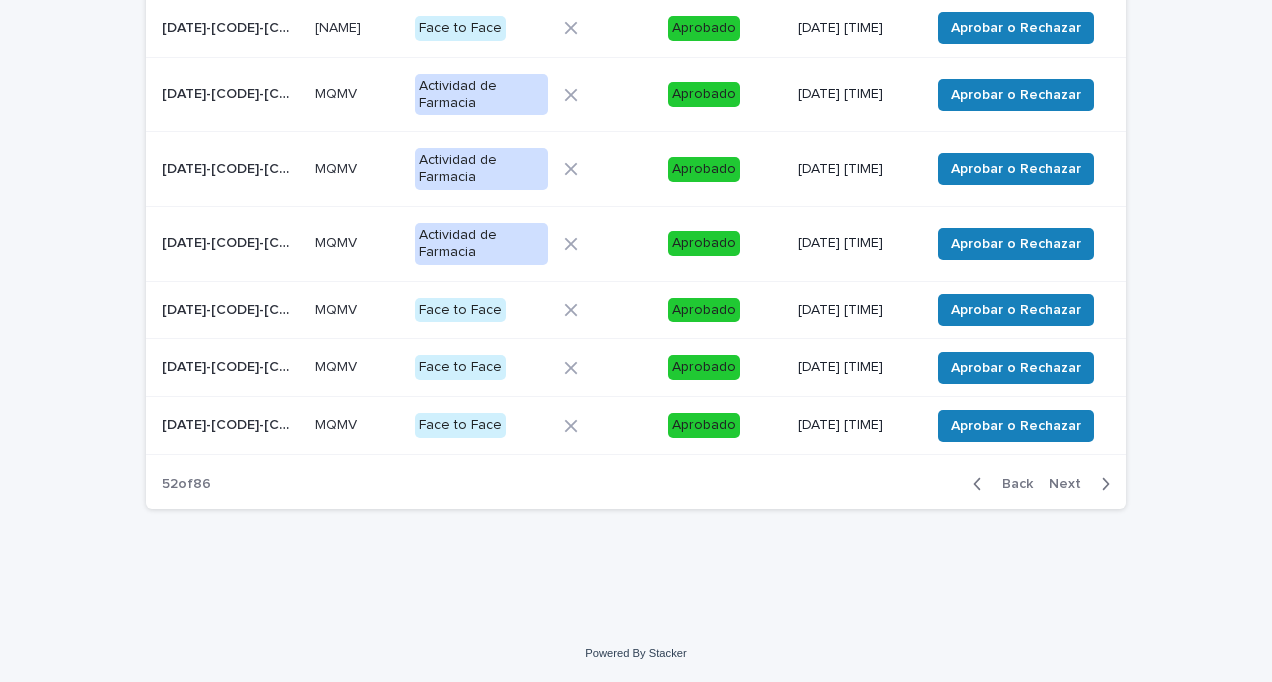 click on "Next" at bounding box center [1071, 484] 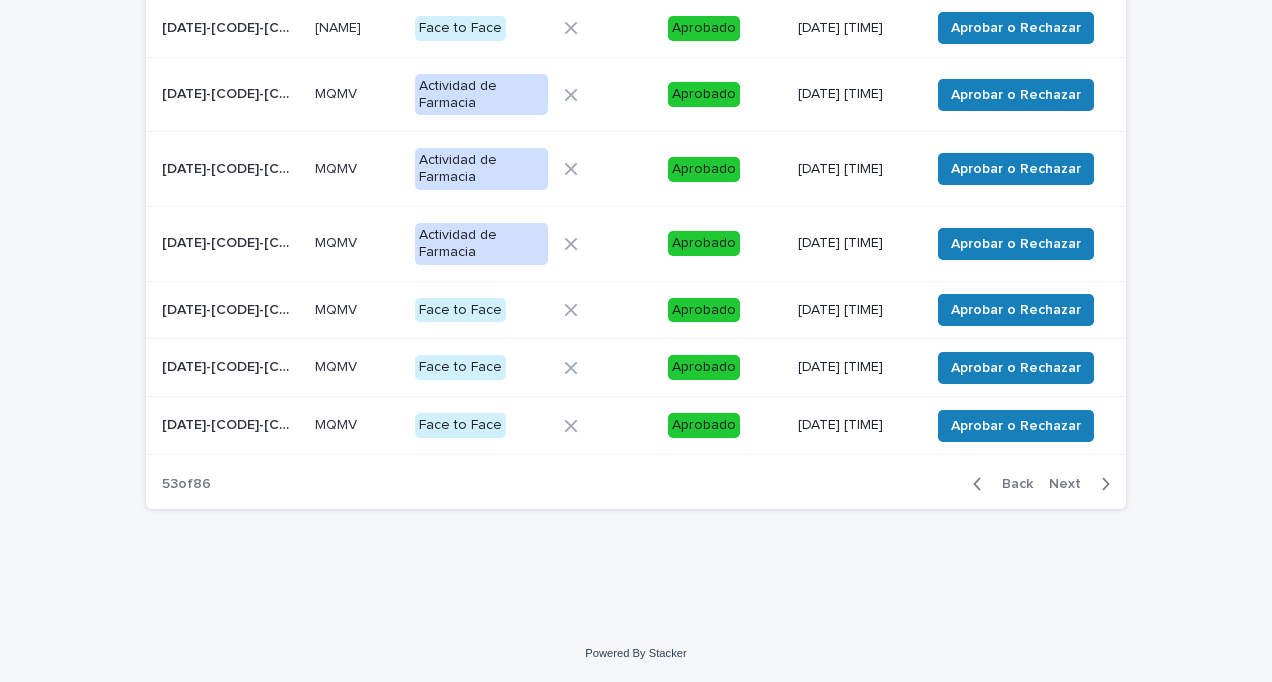 click on "Next" at bounding box center [1071, 484] 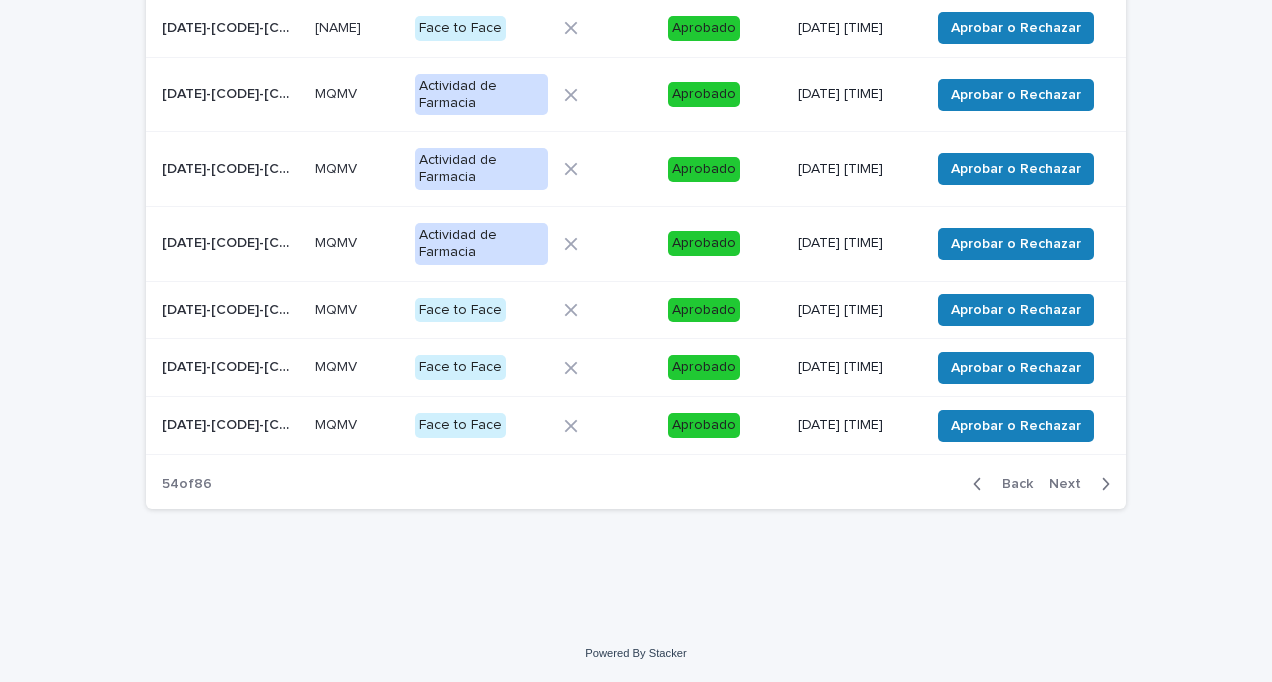 click on "Next" at bounding box center [1071, 484] 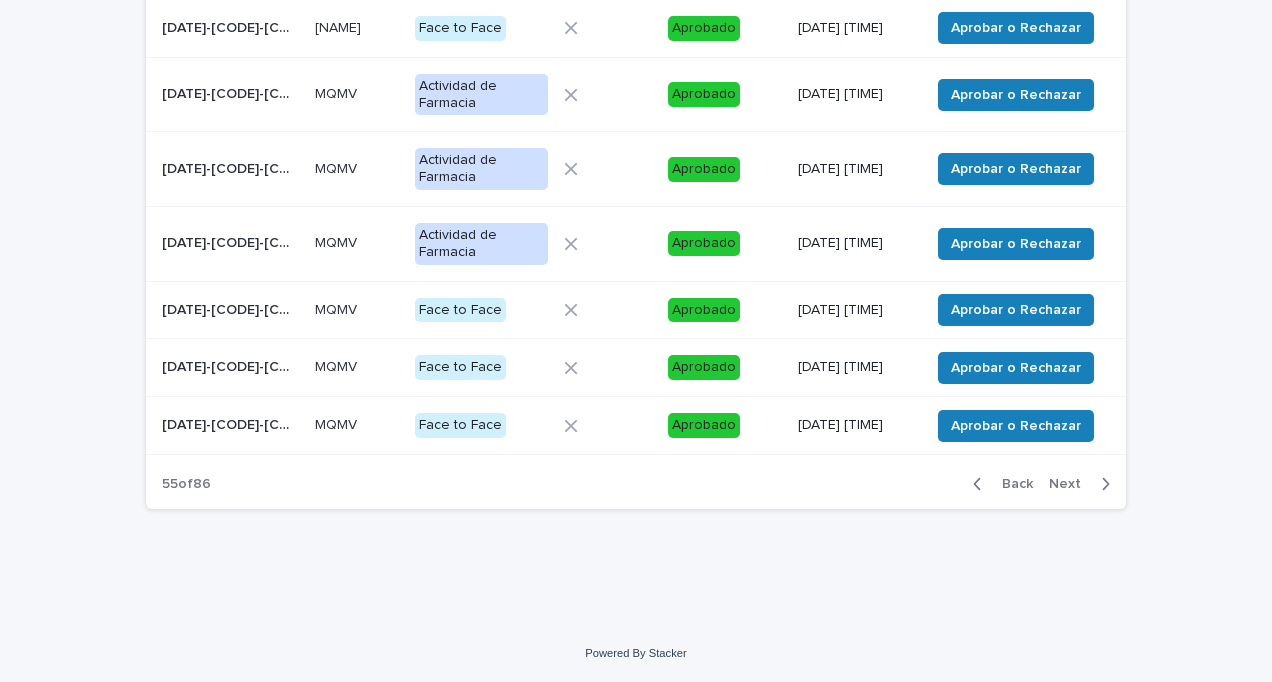 click on "Next" at bounding box center [1071, 484] 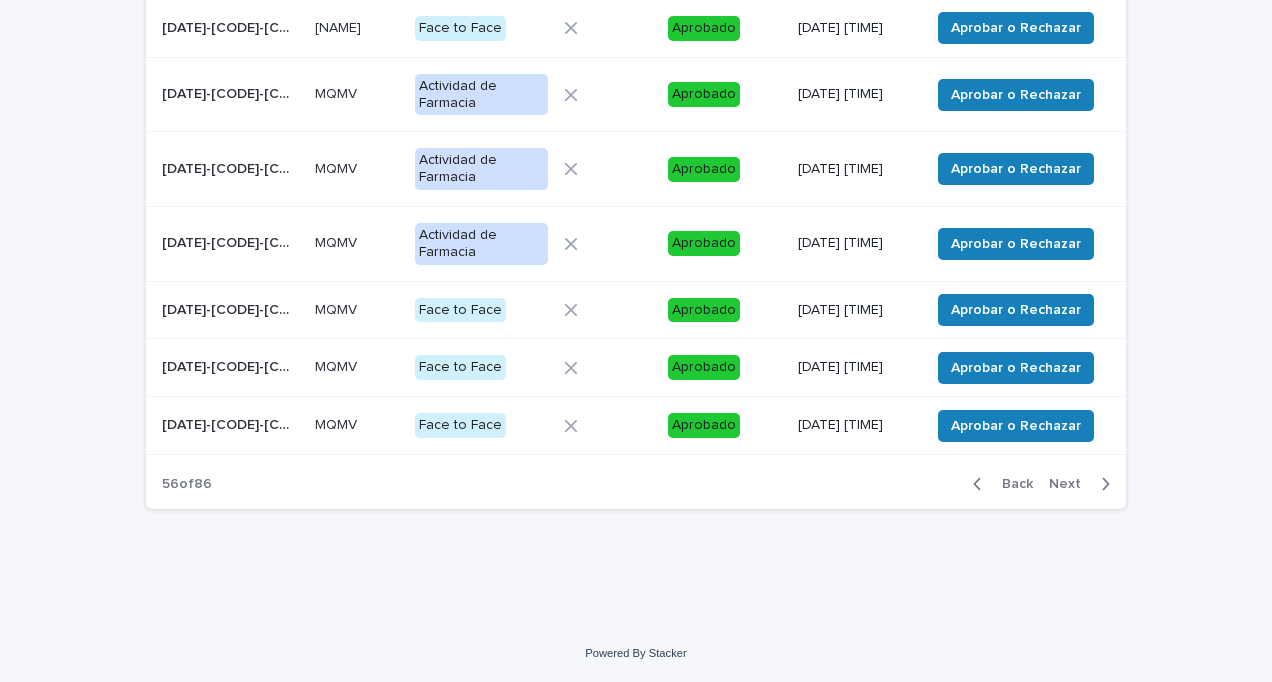 click on "Next" at bounding box center [1071, 484] 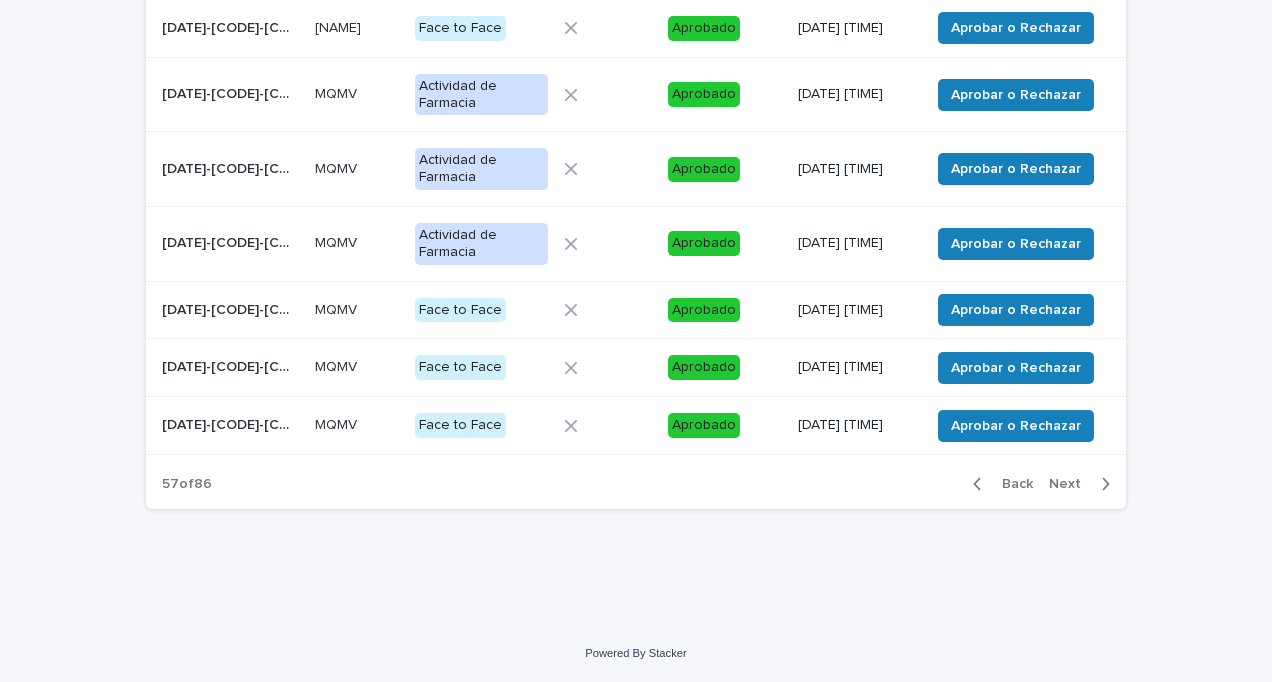 click on "Next" at bounding box center (1071, 484) 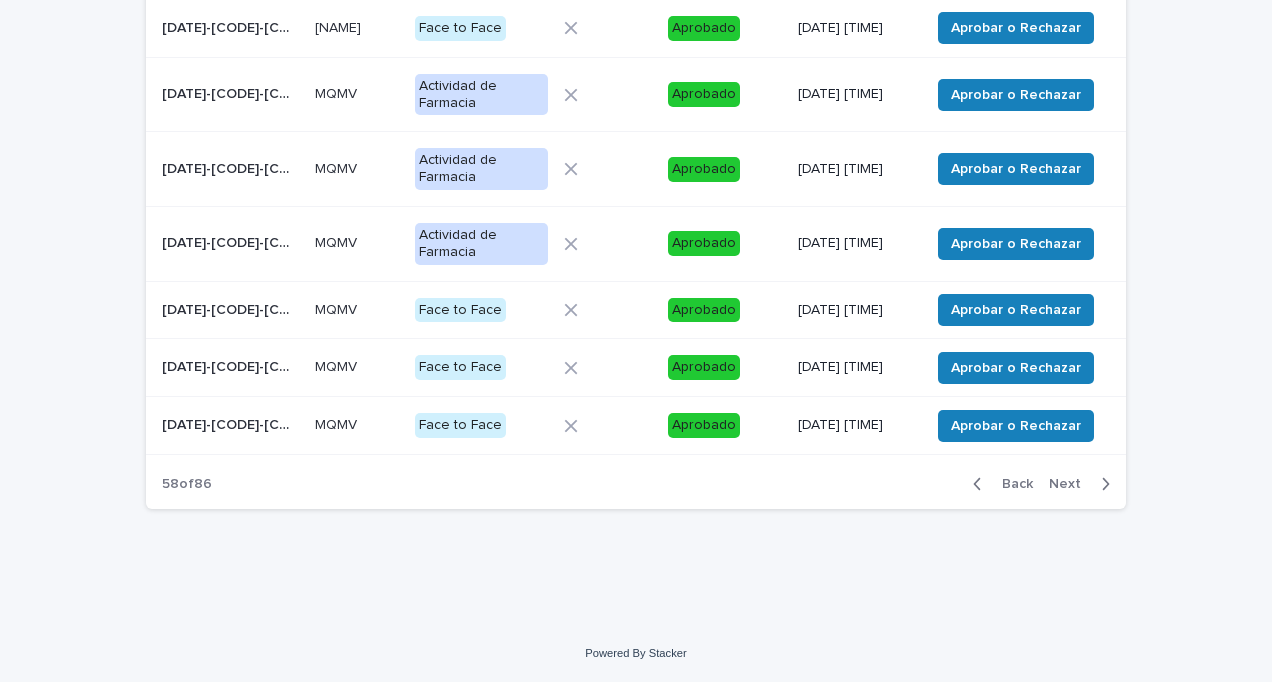click on "Next" at bounding box center (1071, 484) 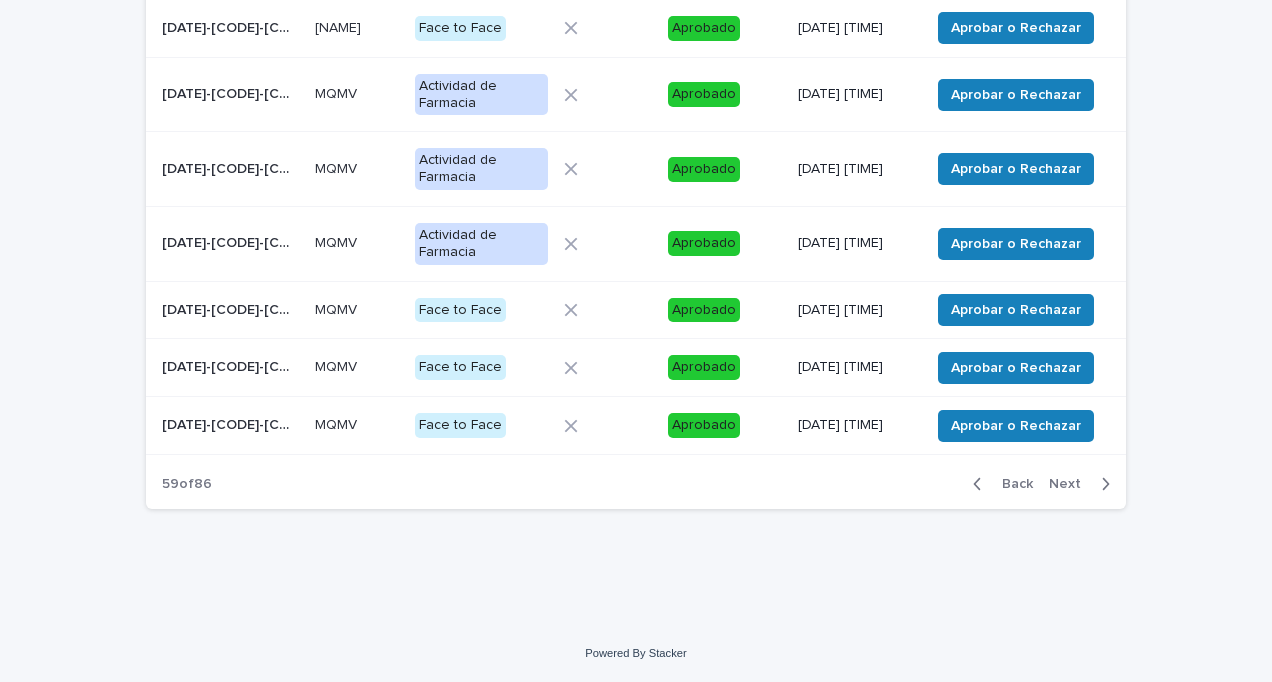 click on "Next" at bounding box center (1071, 484) 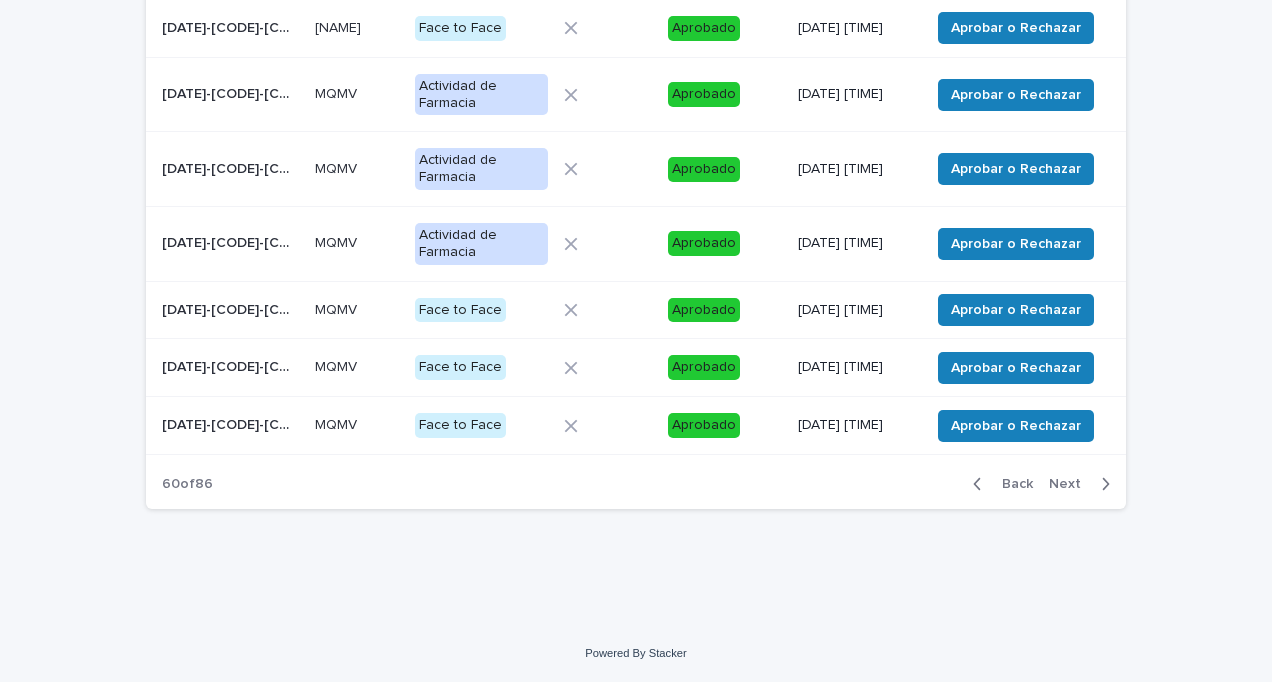 click on "Next" at bounding box center (1071, 484) 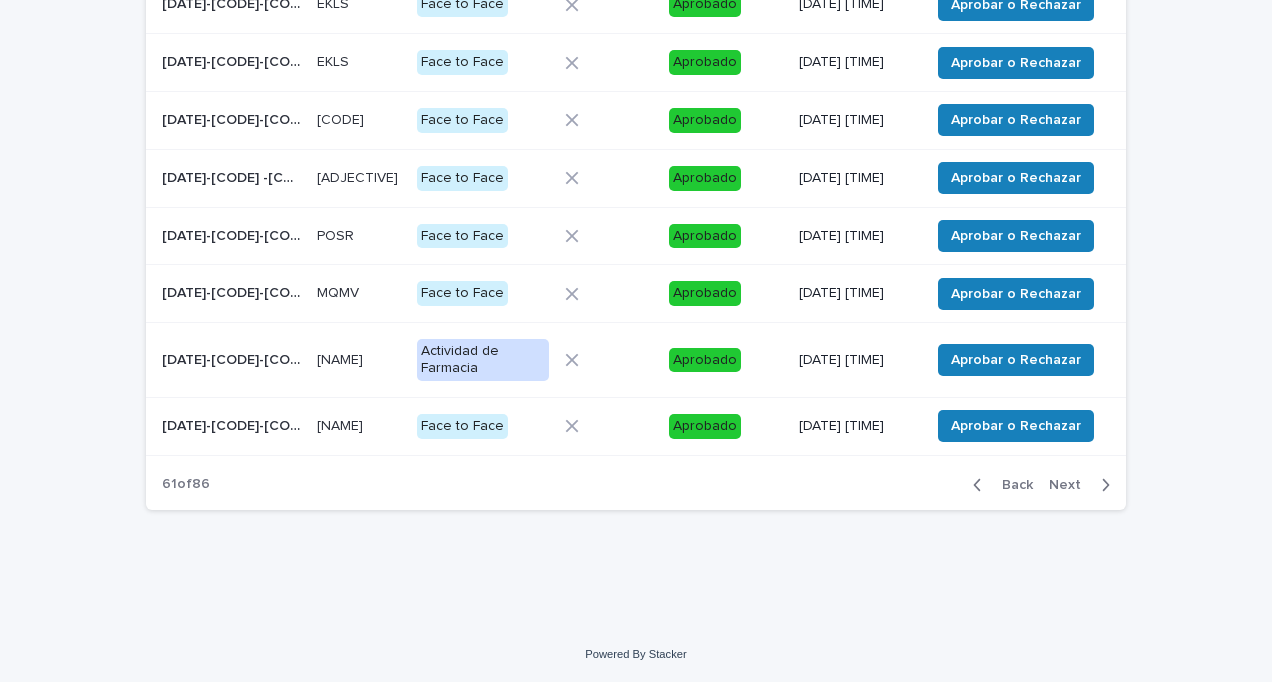 scroll, scrollTop: 440, scrollLeft: 0, axis: vertical 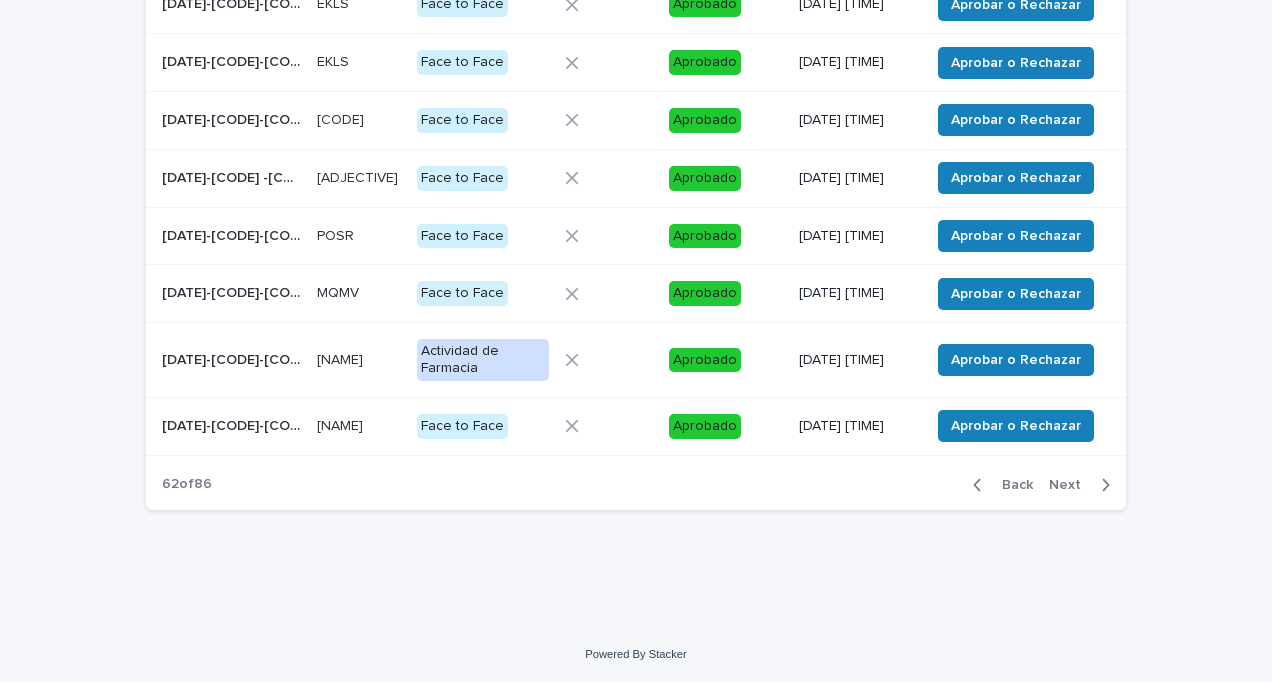 click on "Next" at bounding box center [1071, 485] 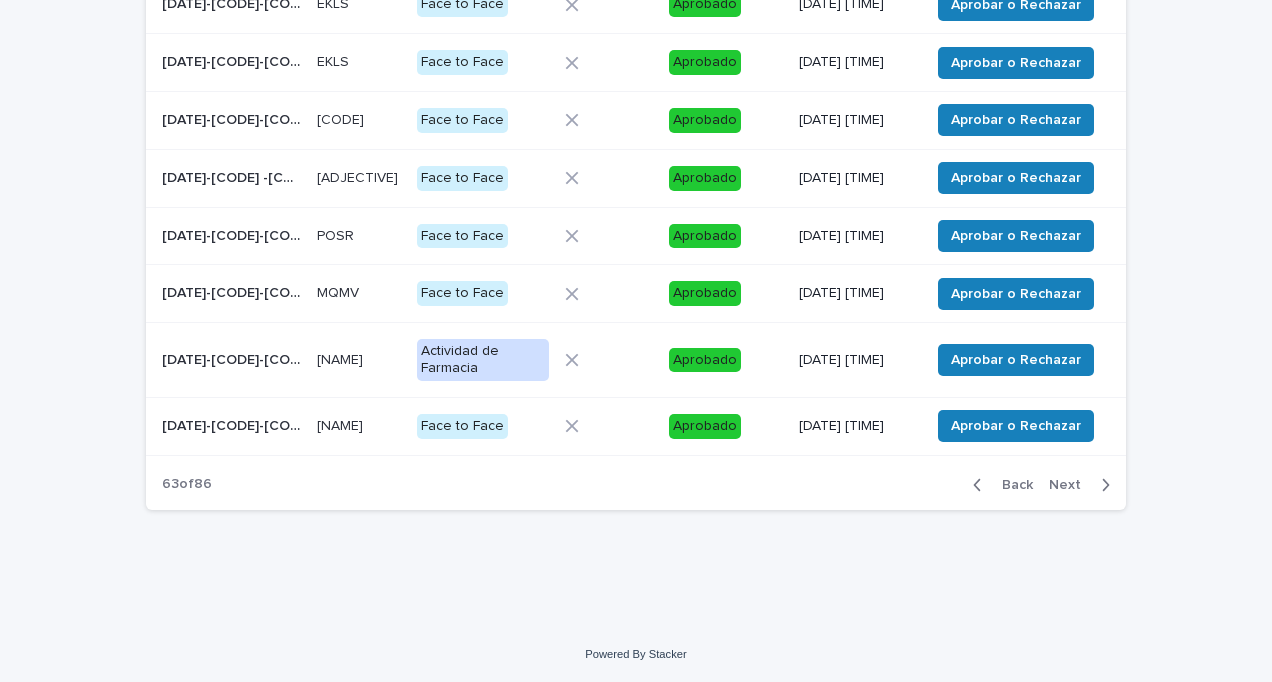 click on "Next" at bounding box center (1071, 485) 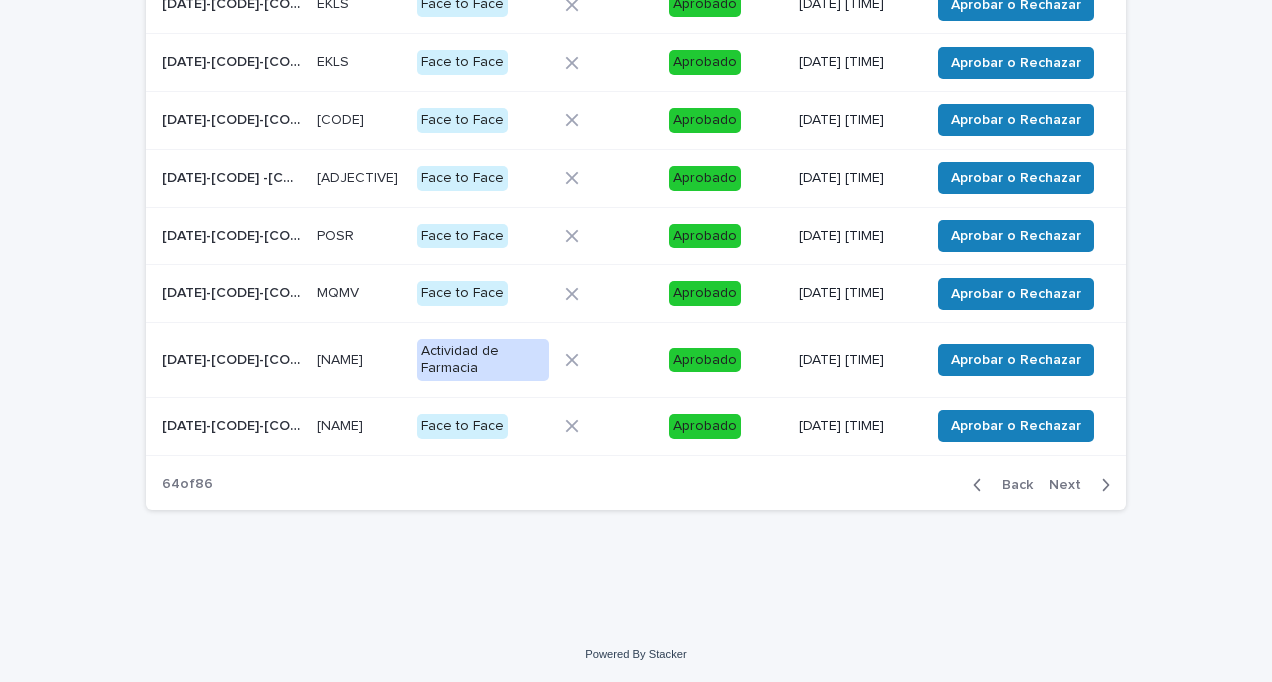 click on "Next" at bounding box center (1071, 485) 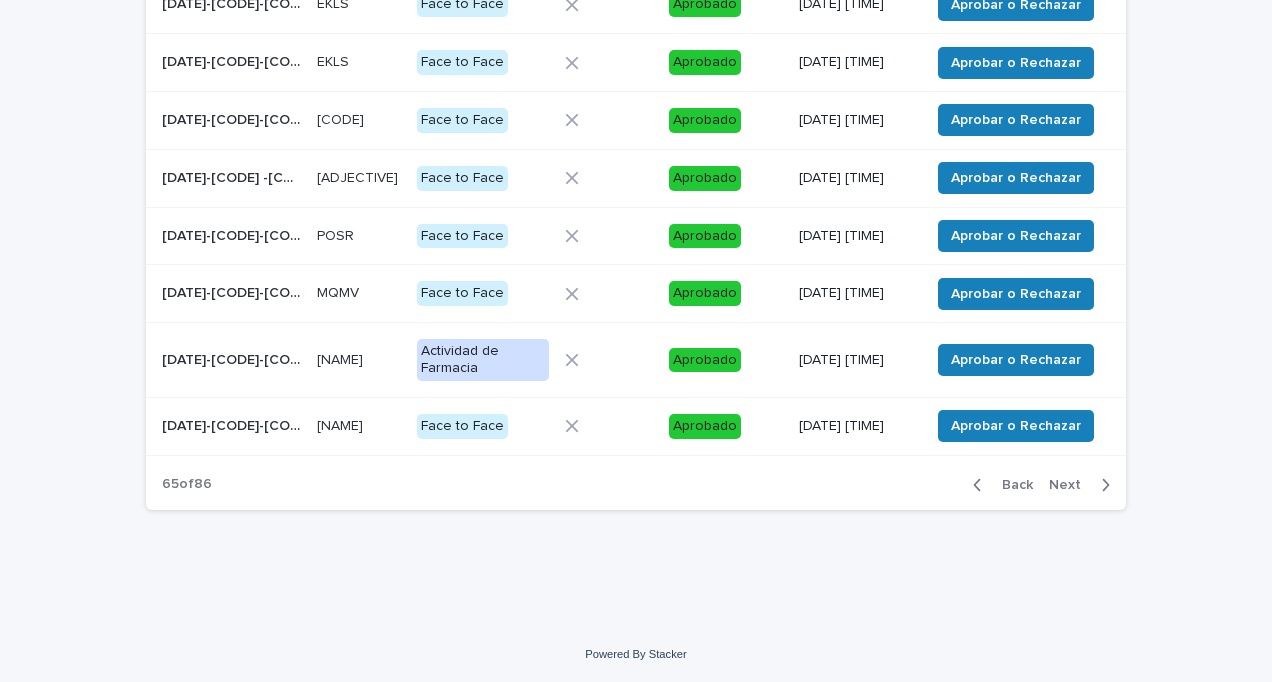 click on "Next" at bounding box center [1071, 485] 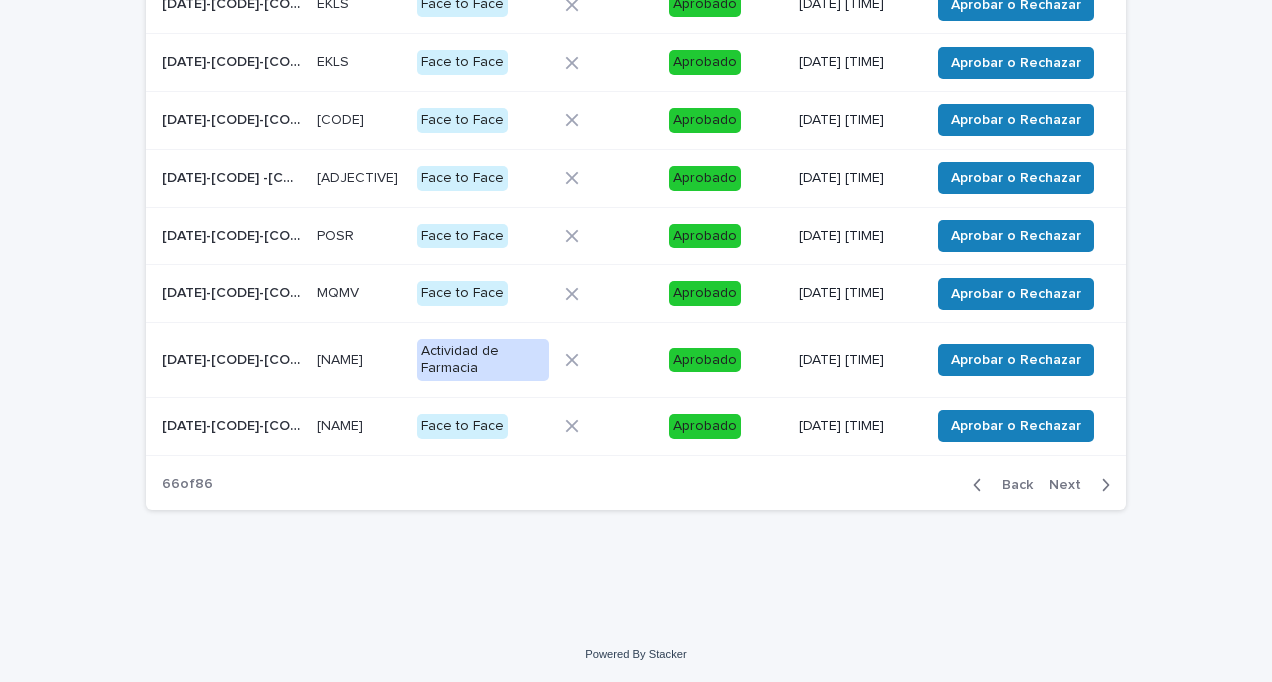 click on "Next" at bounding box center (1071, 485) 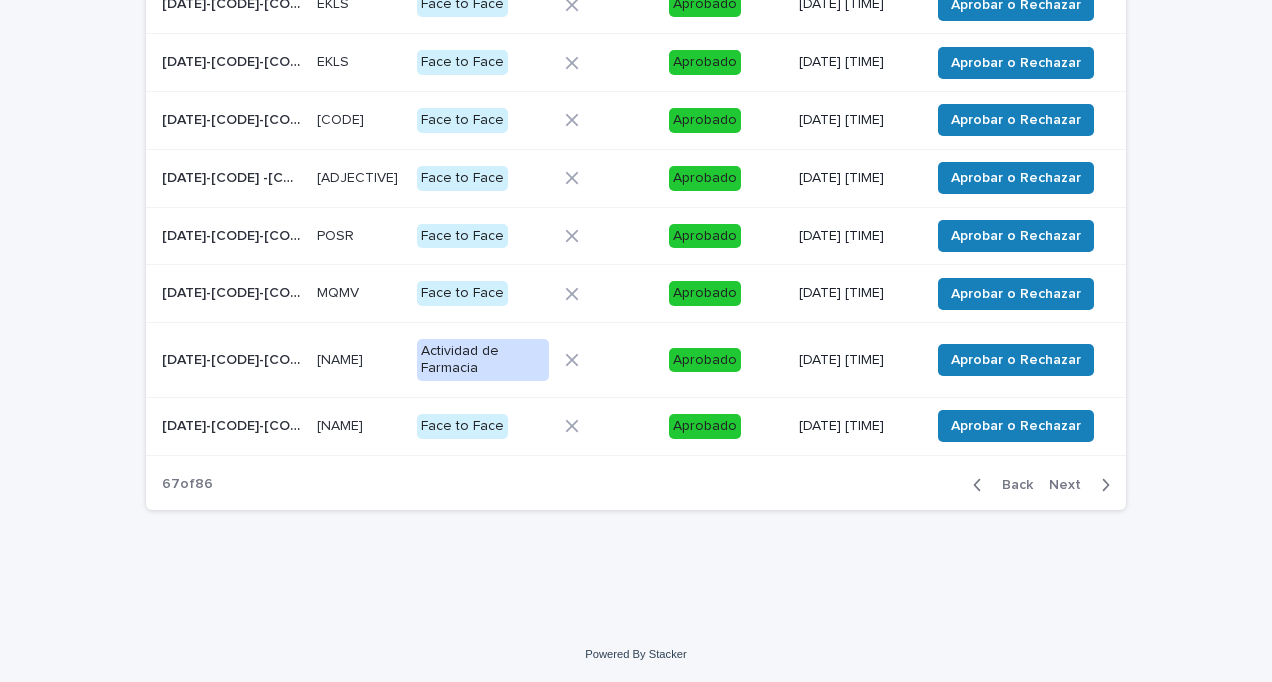 click on "Next" at bounding box center (1071, 485) 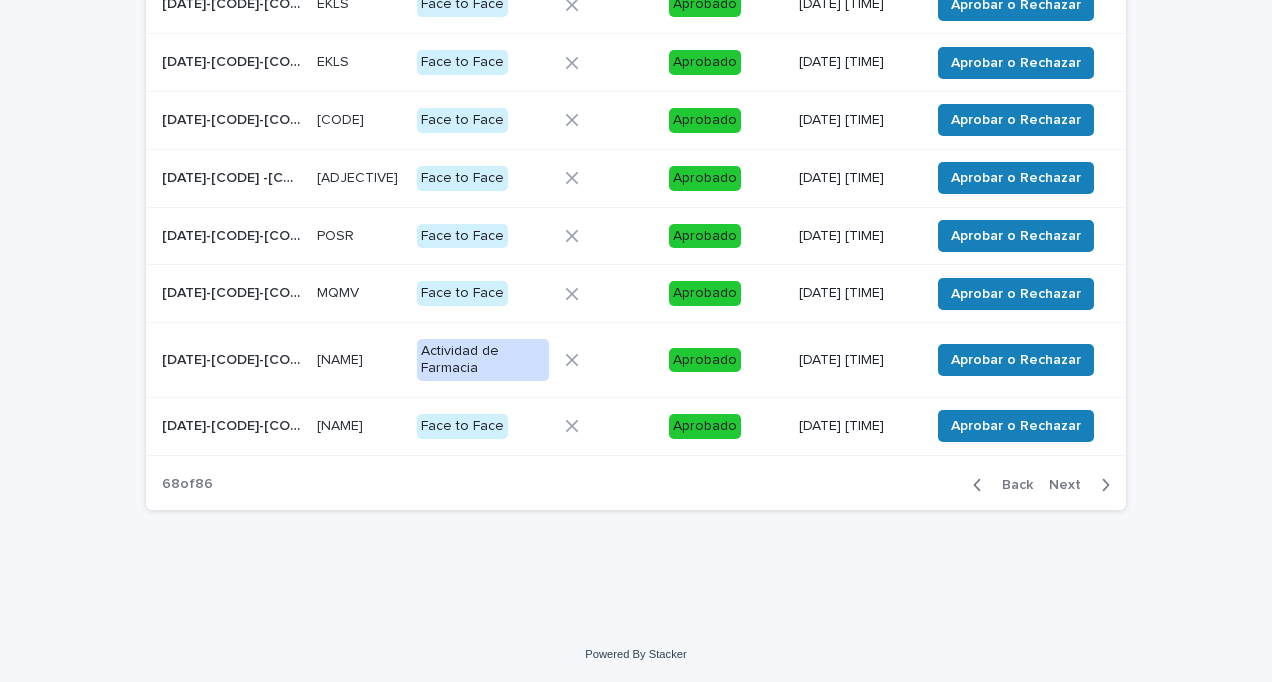click on "Next" at bounding box center (1071, 485) 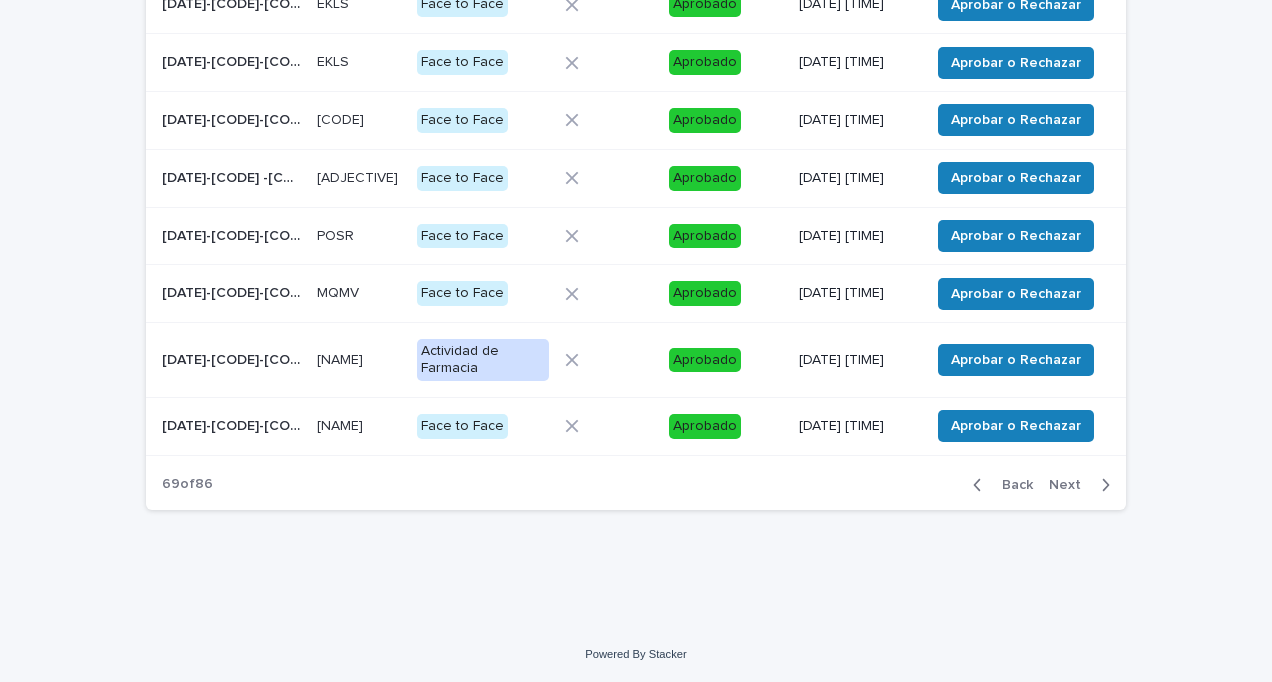 click on "Next" at bounding box center [1071, 485] 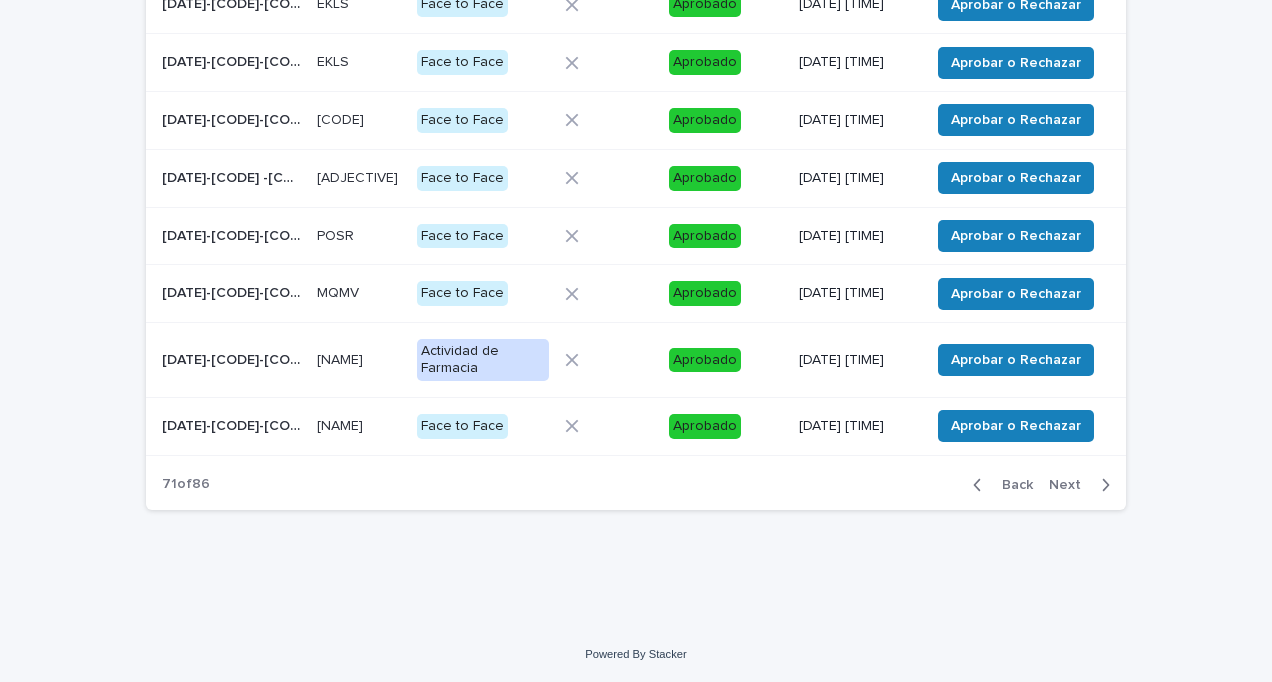 click on "Next" at bounding box center (1071, 485) 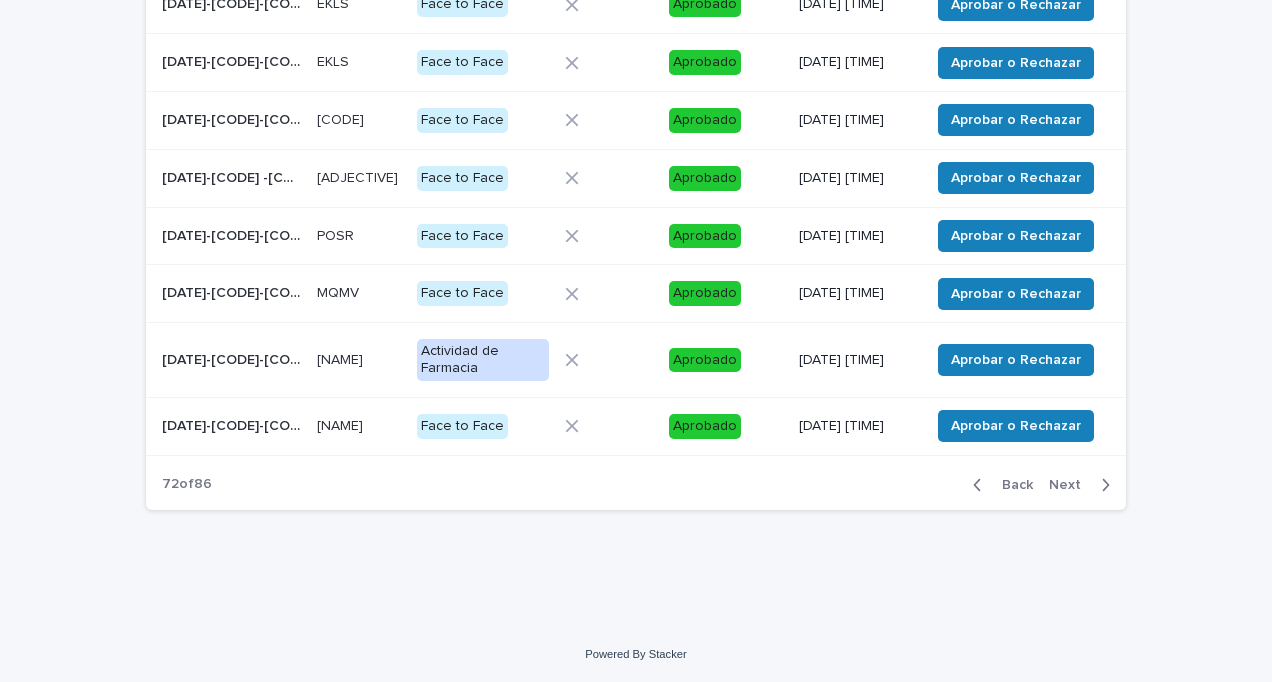 click on "Next" at bounding box center [1071, 485] 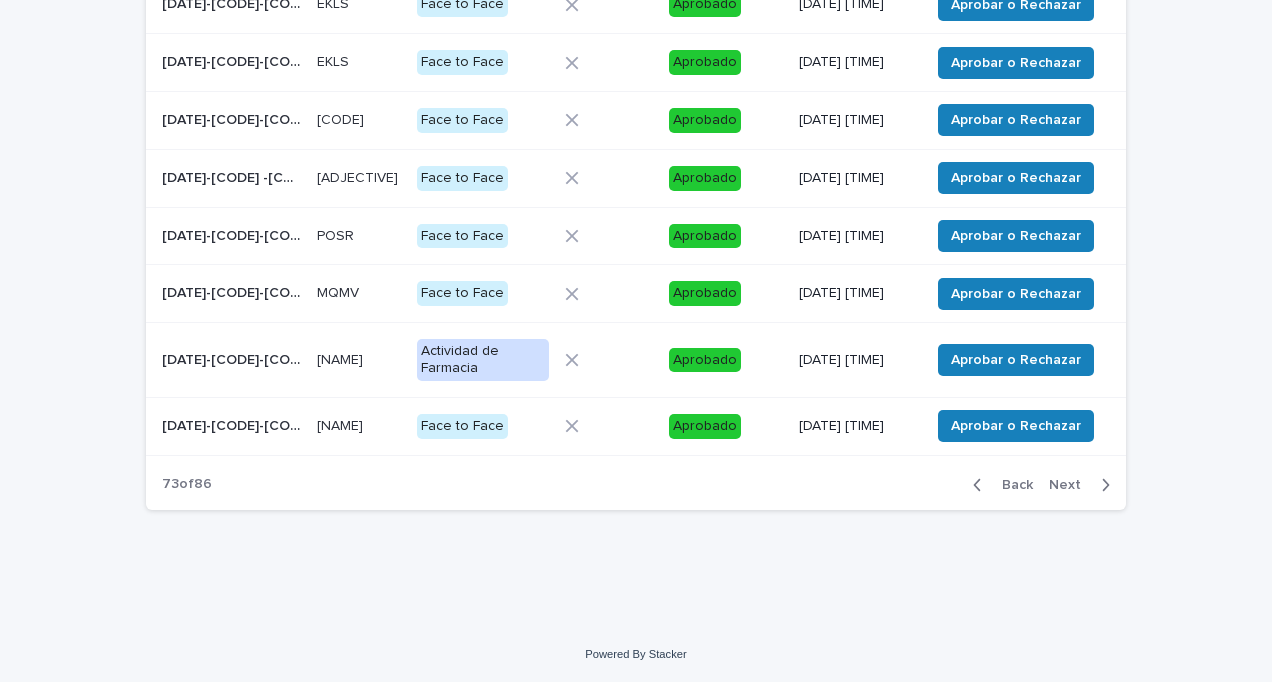 click on "Next" at bounding box center (1071, 485) 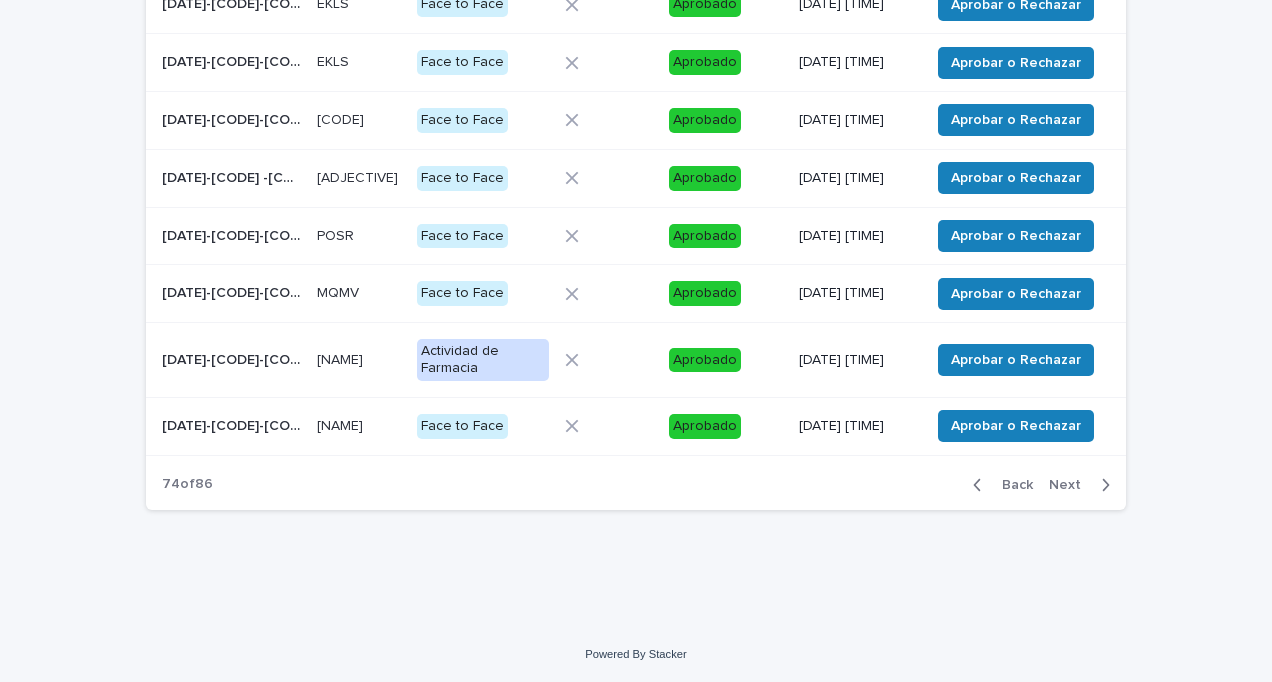 click on "Next" at bounding box center [1071, 485] 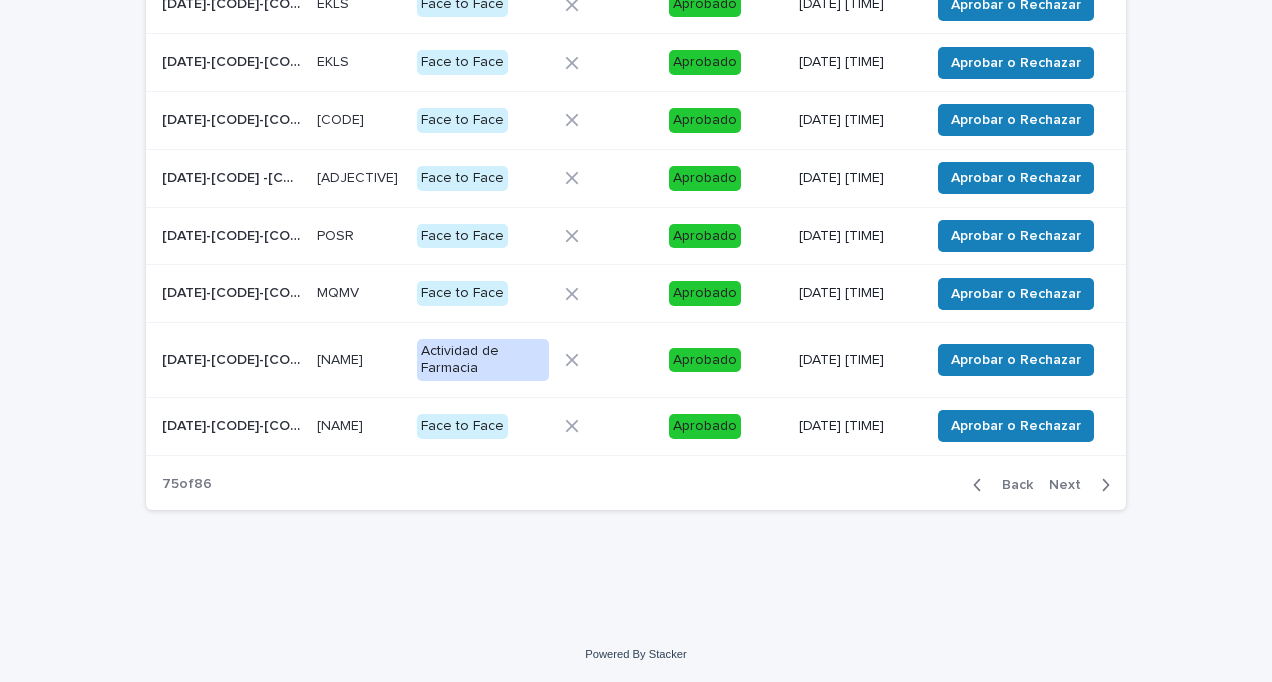 click on "Next" at bounding box center (1071, 485) 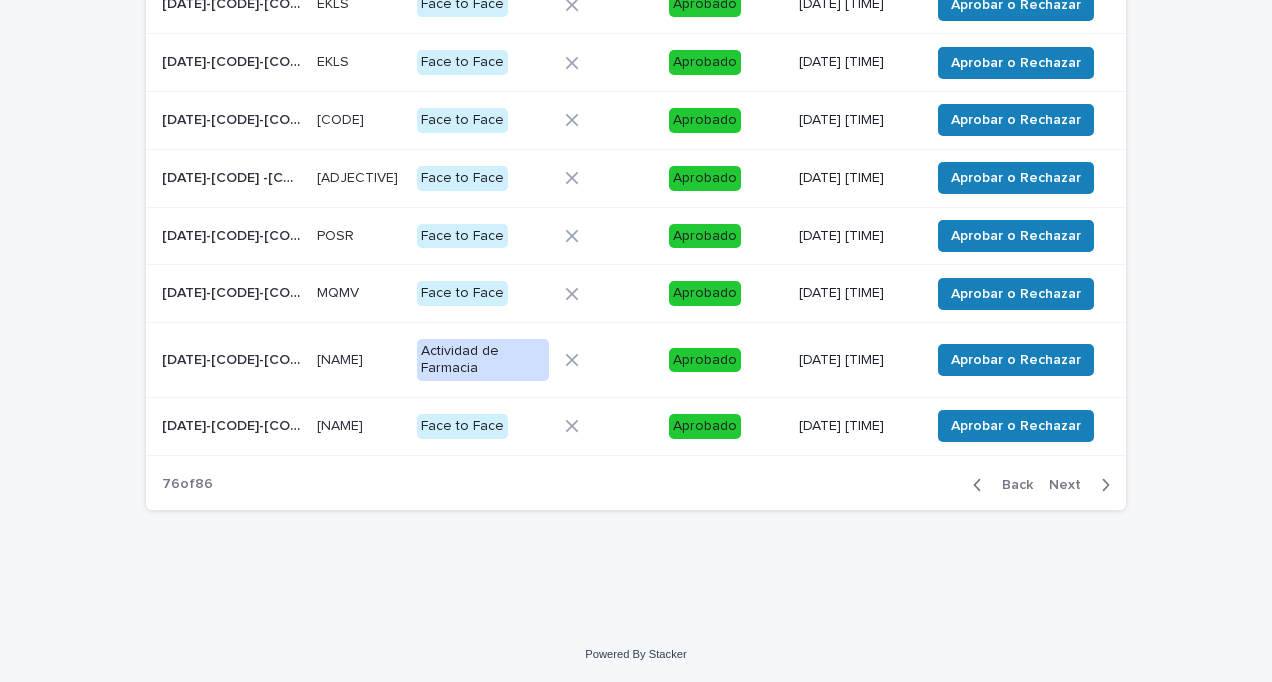 click on "Next" at bounding box center [1071, 485] 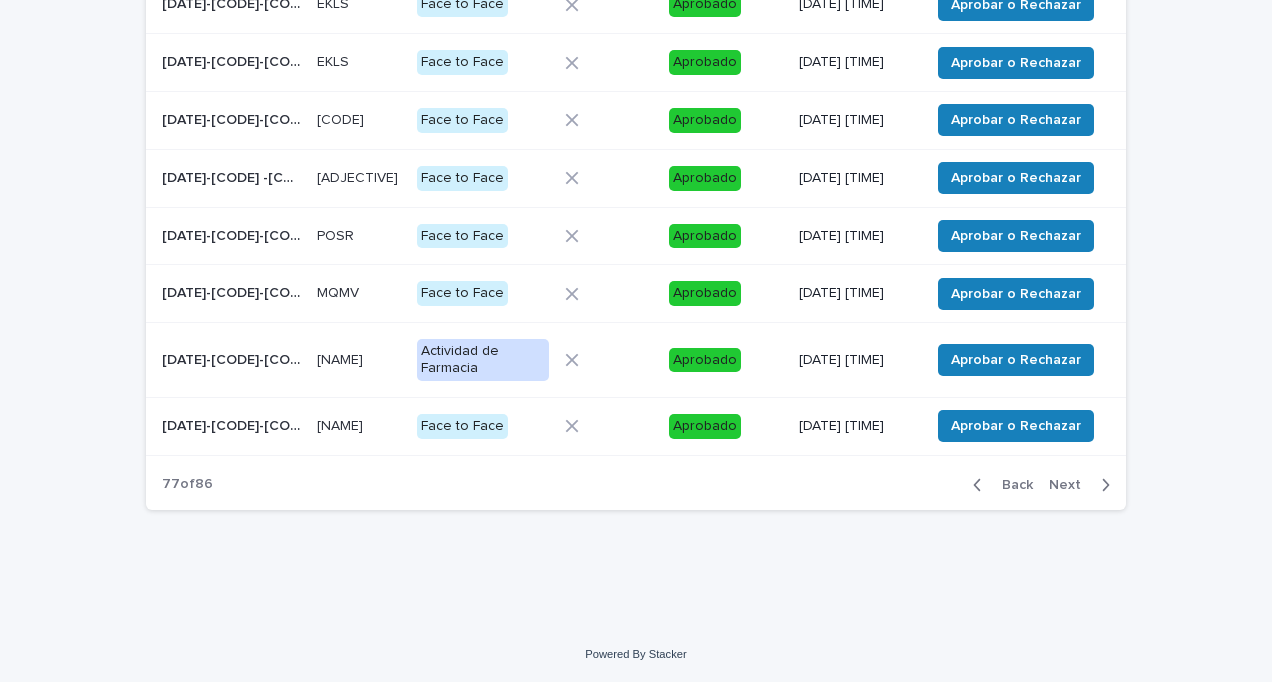 click on "Next" at bounding box center (1071, 485) 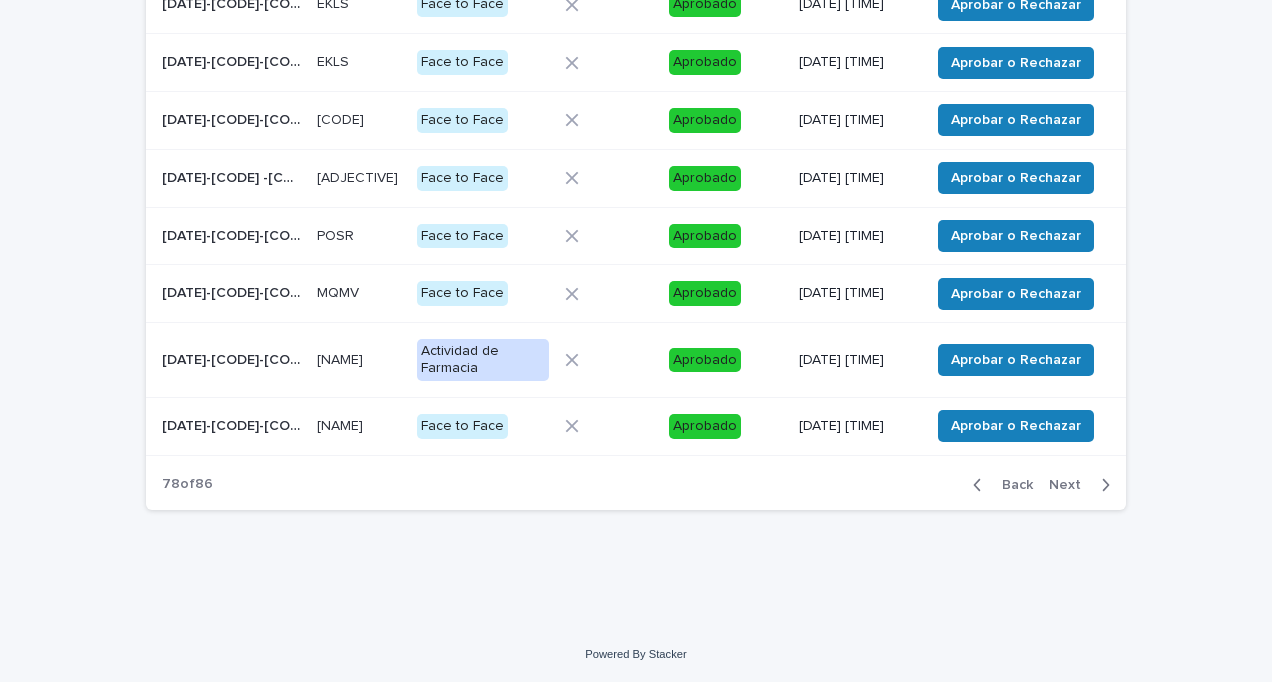 click on "Next" at bounding box center [1071, 485] 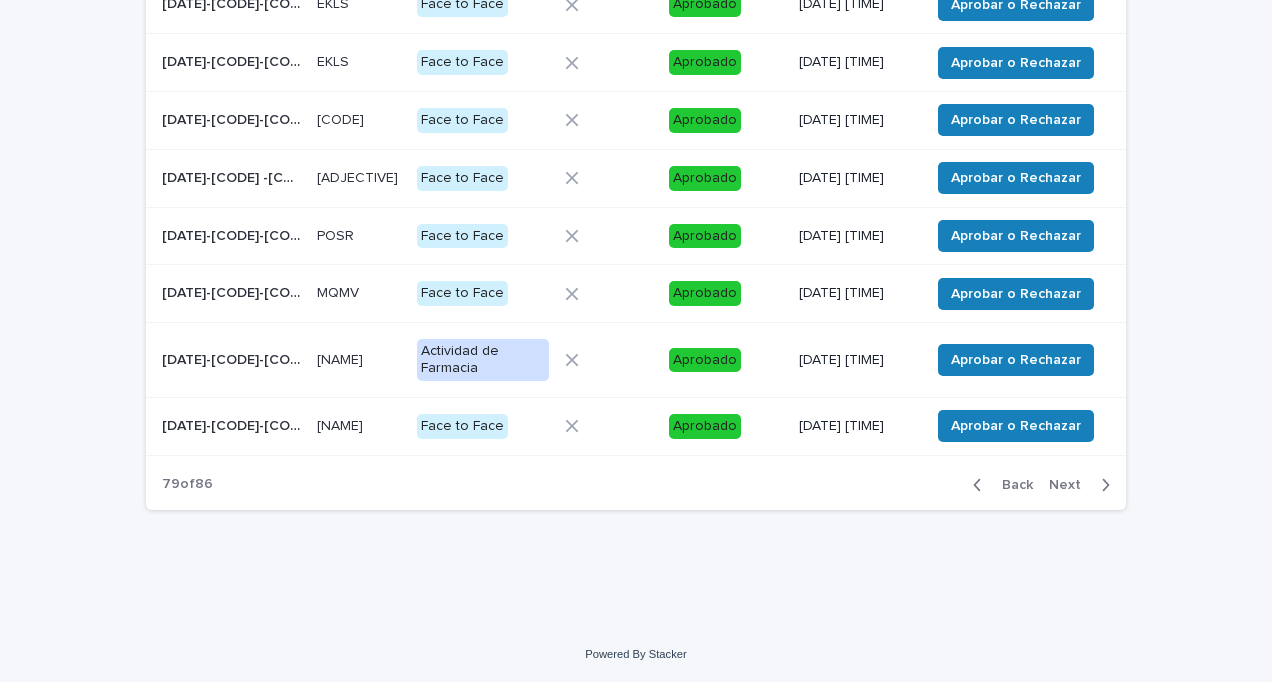 click on "Next" at bounding box center (1071, 485) 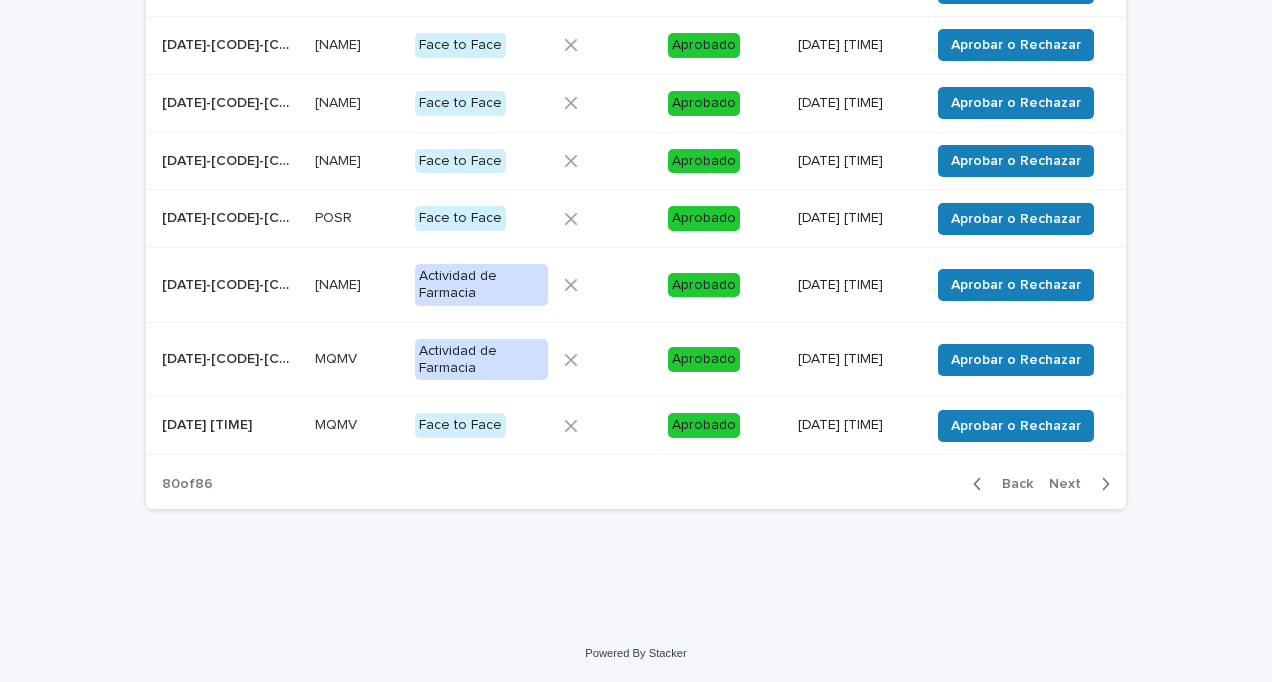 scroll, scrollTop: 448, scrollLeft: 0, axis: vertical 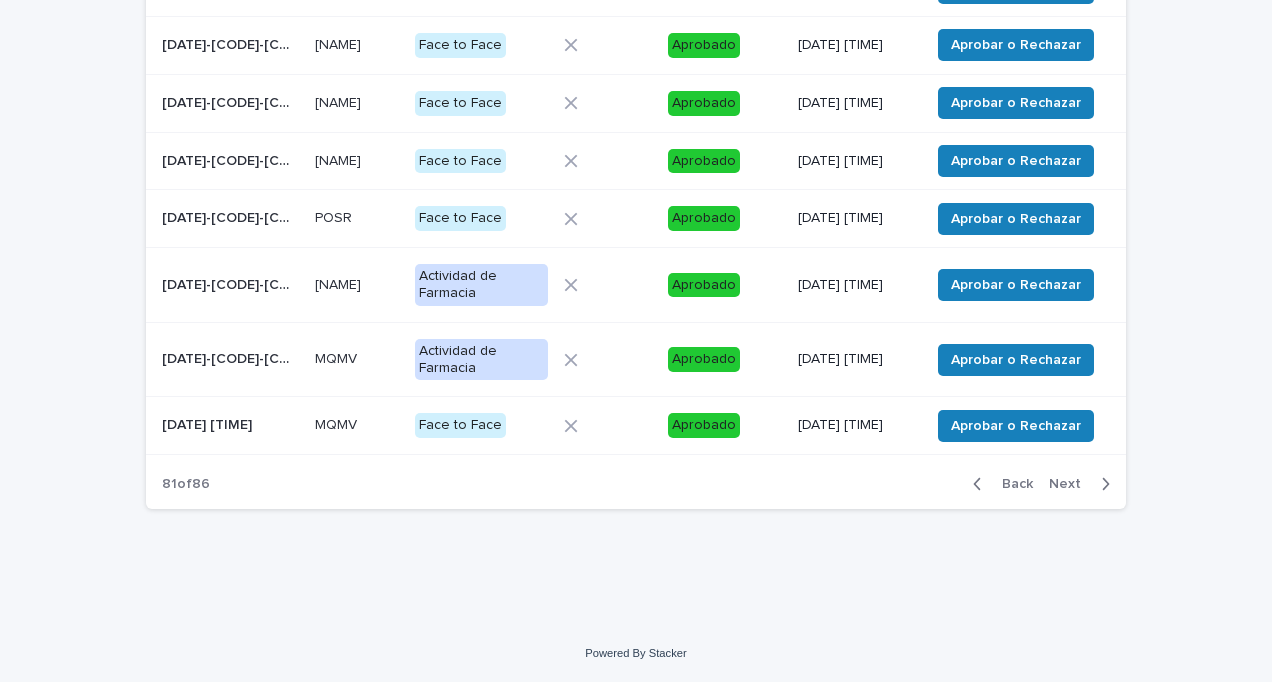 click on "Next" at bounding box center (1083, 484) 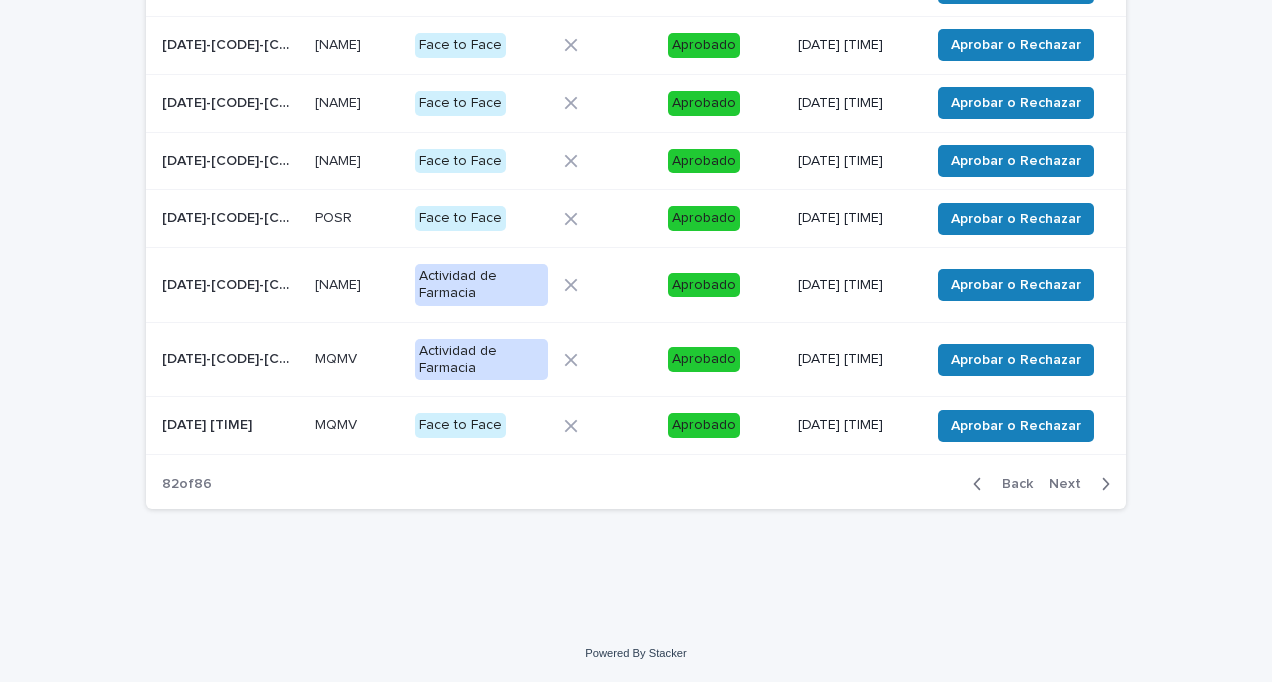 click on "Next" at bounding box center (1083, 484) 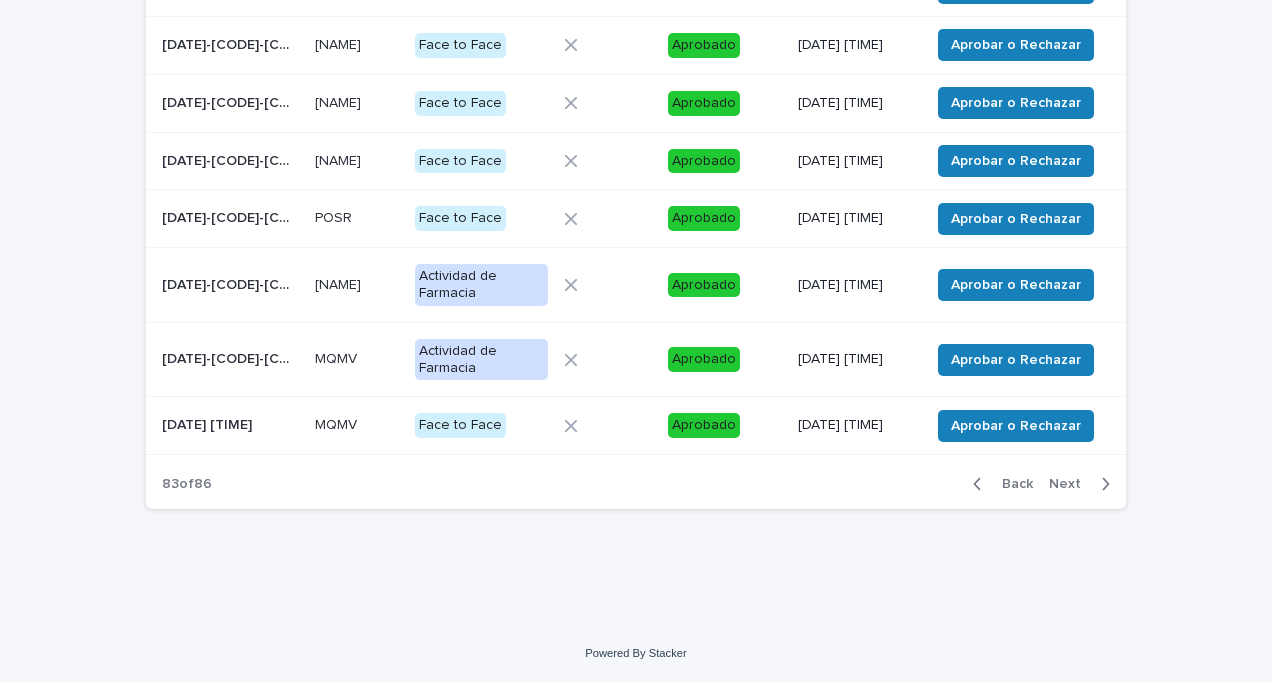 click on "Next" at bounding box center [1083, 484] 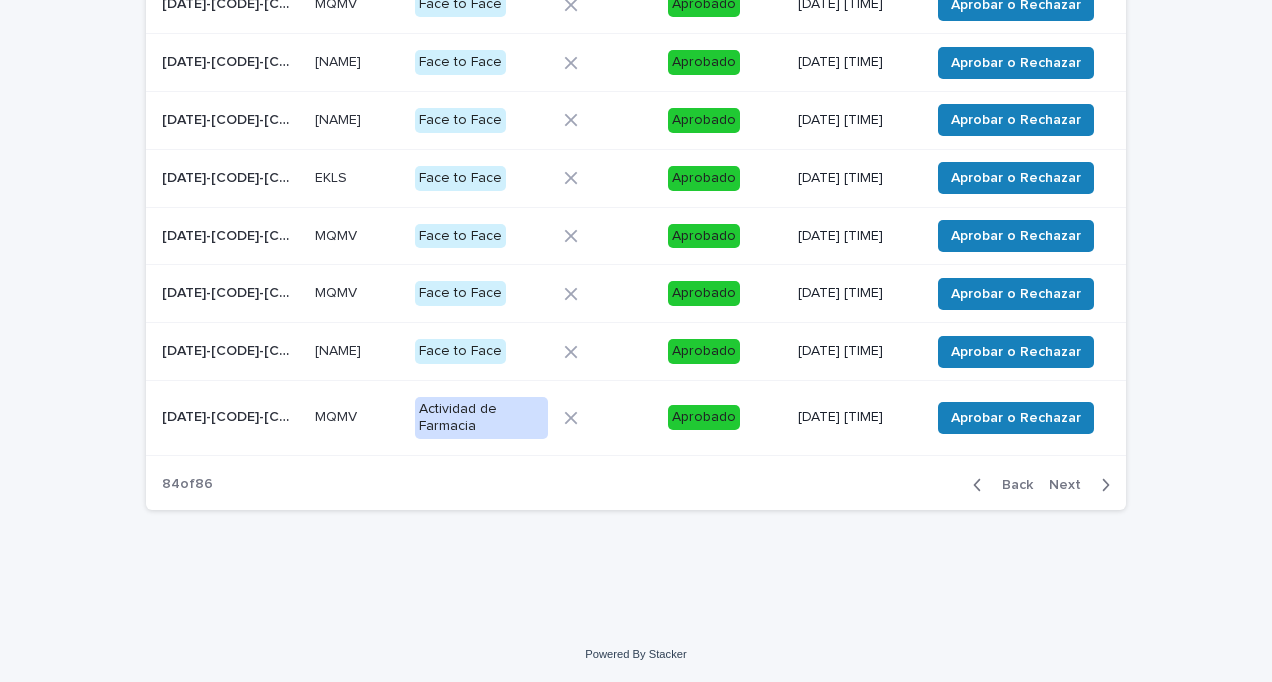 click on "Next" at bounding box center [1083, 485] 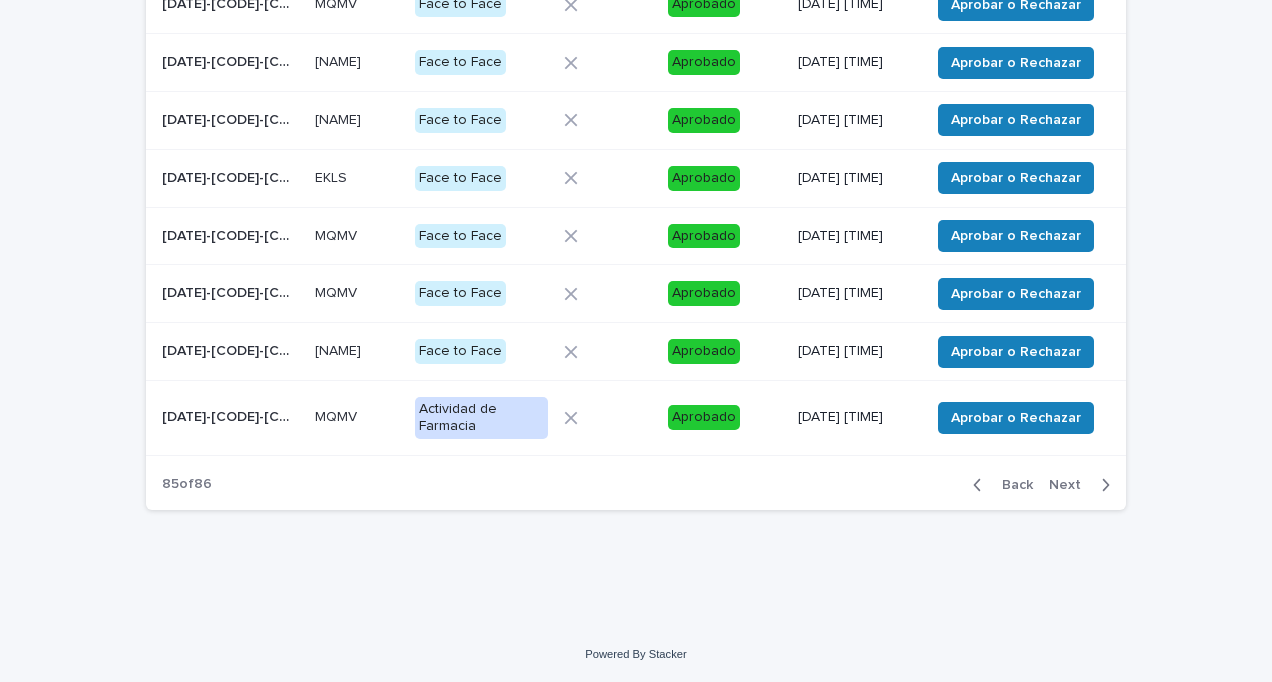 scroll, scrollTop: 444, scrollLeft: 0, axis: vertical 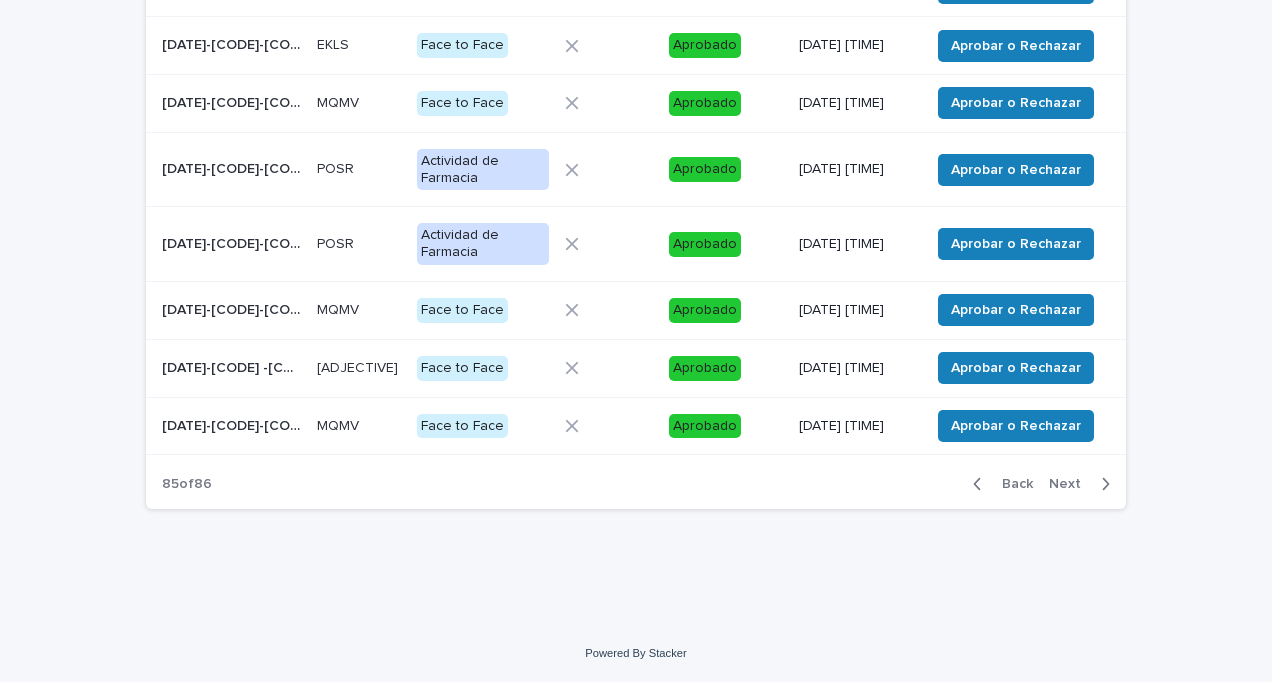 click on "Next" at bounding box center (1071, 484) 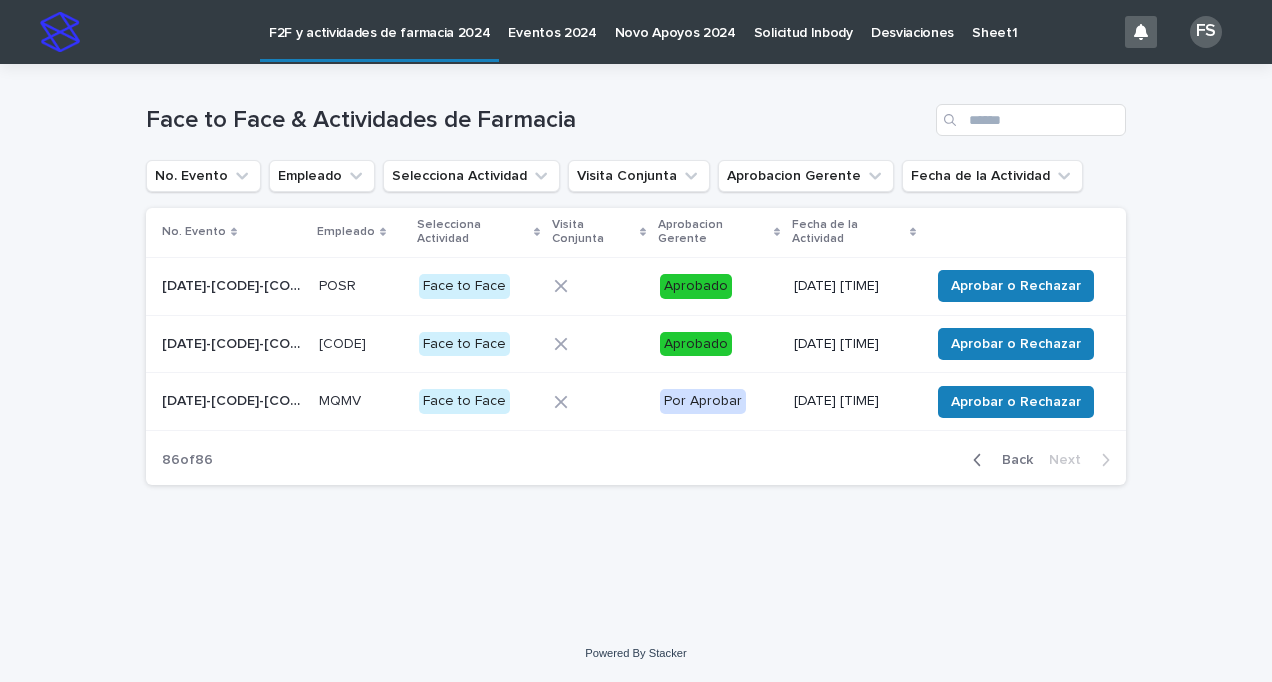 scroll, scrollTop: 2, scrollLeft: 0, axis: vertical 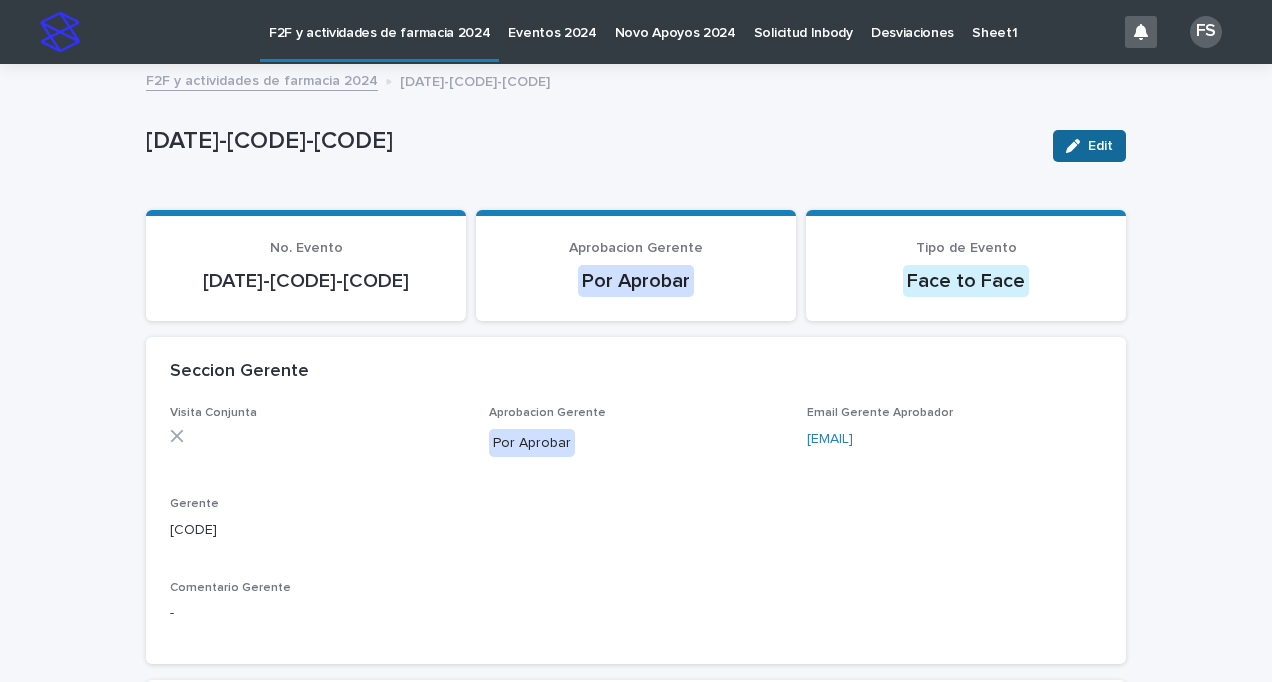 click at bounding box center (1077, 146) 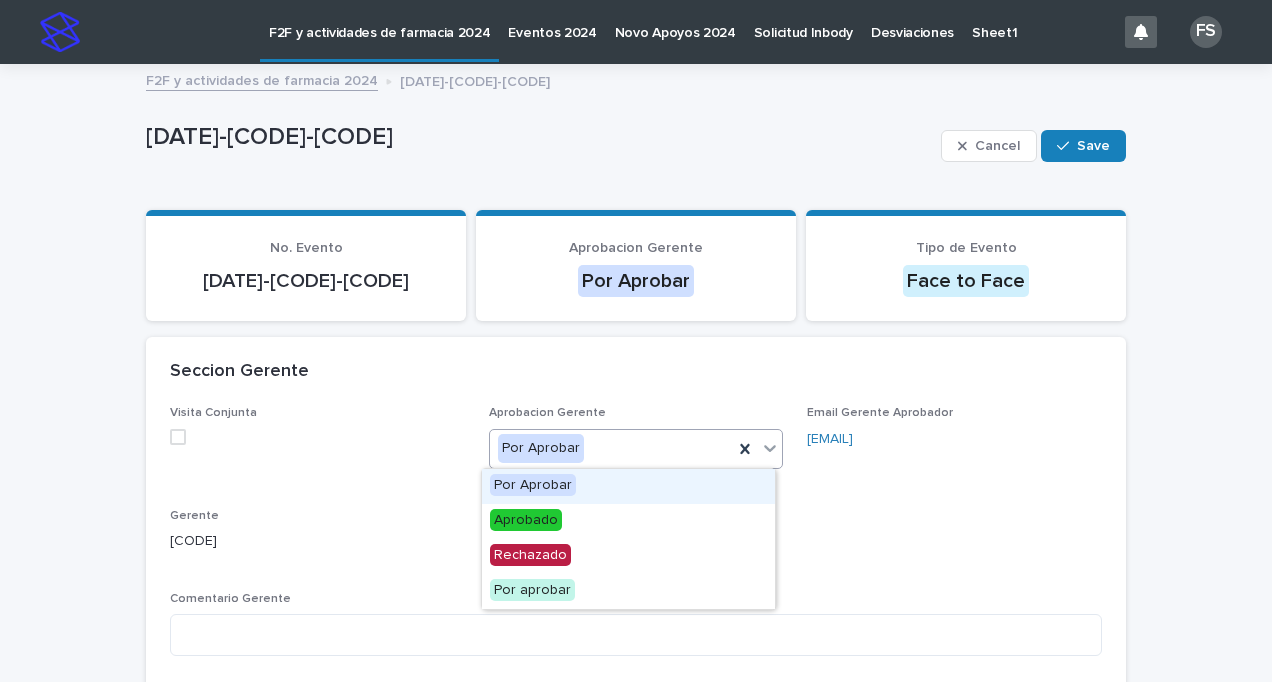 click at bounding box center (770, 448) 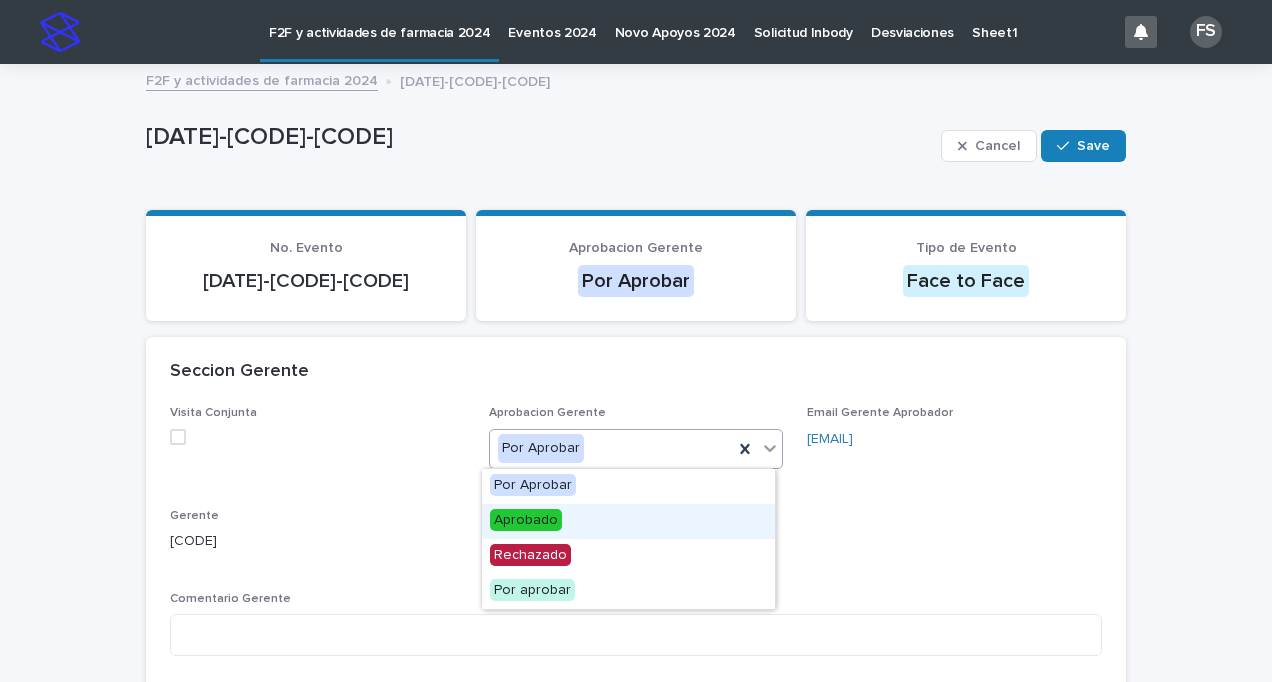 click on "Aprobado" at bounding box center (526, 520) 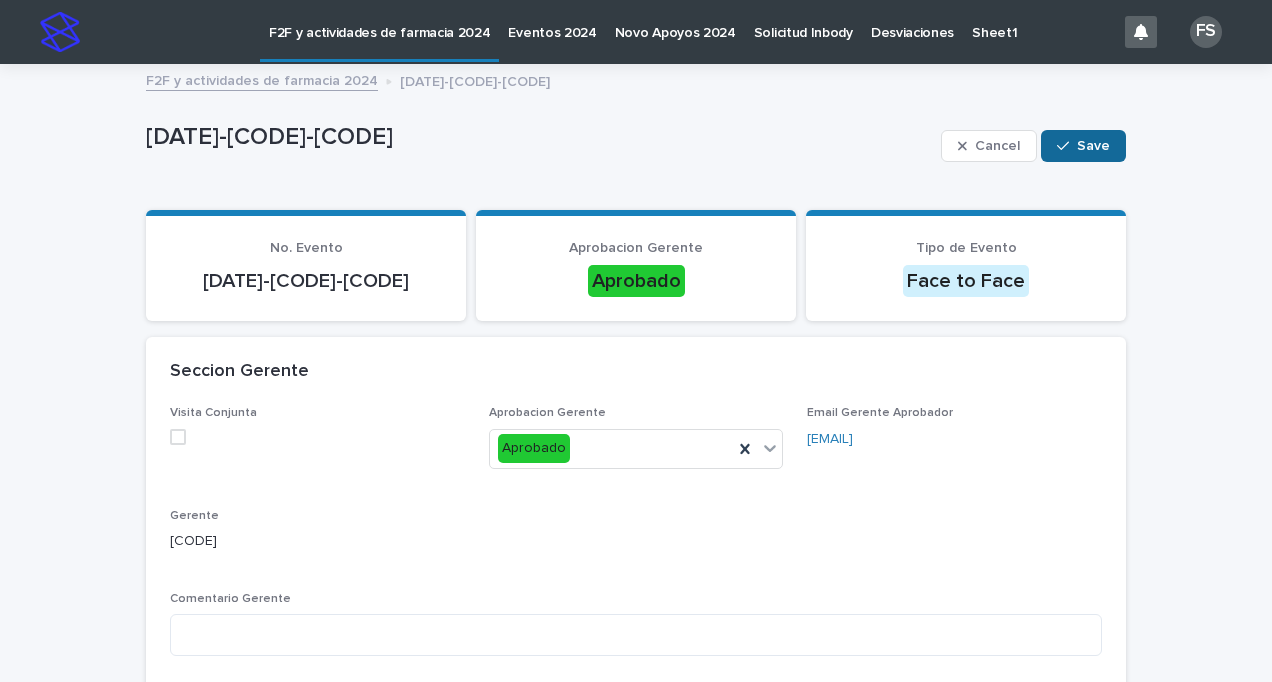 click on "Save" at bounding box center [1083, 146] 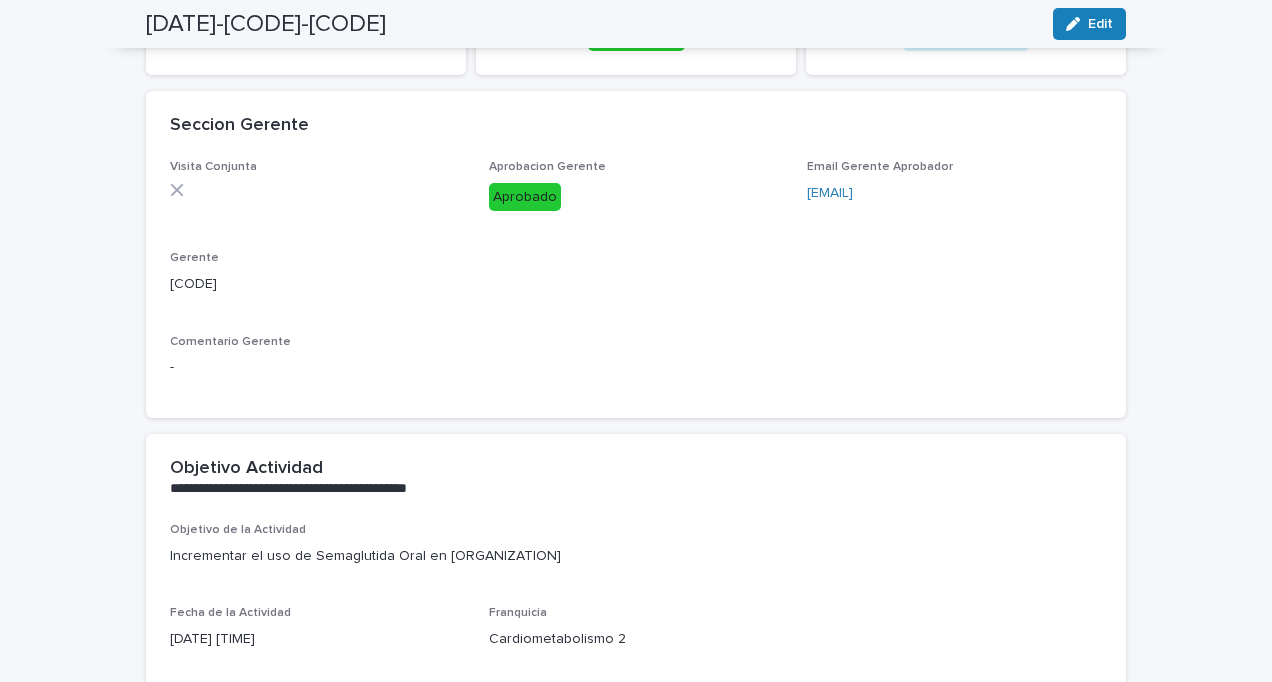 scroll, scrollTop: 0, scrollLeft: 0, axis: both 